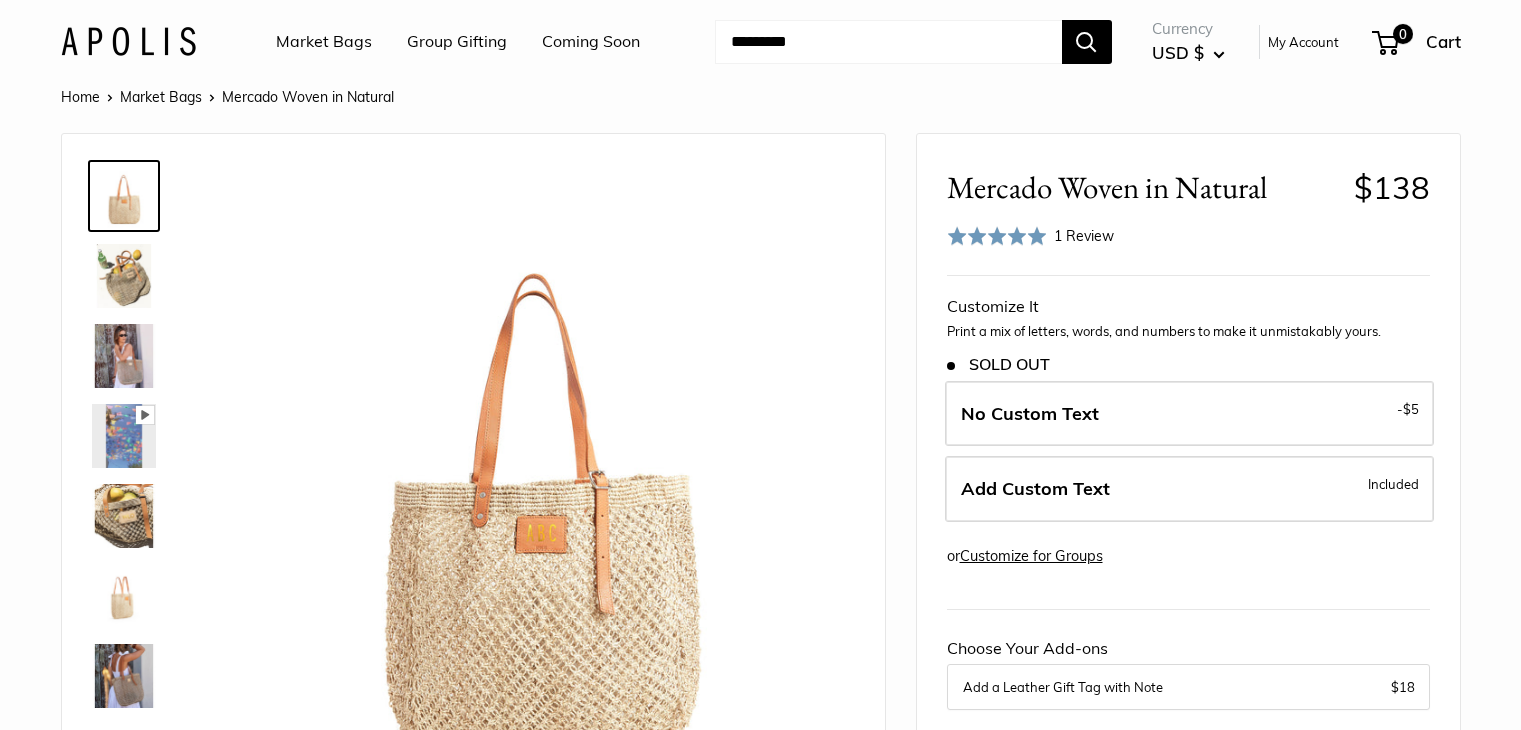 scroll, scrollTop: 0, scrollLeft: 0, axis: both 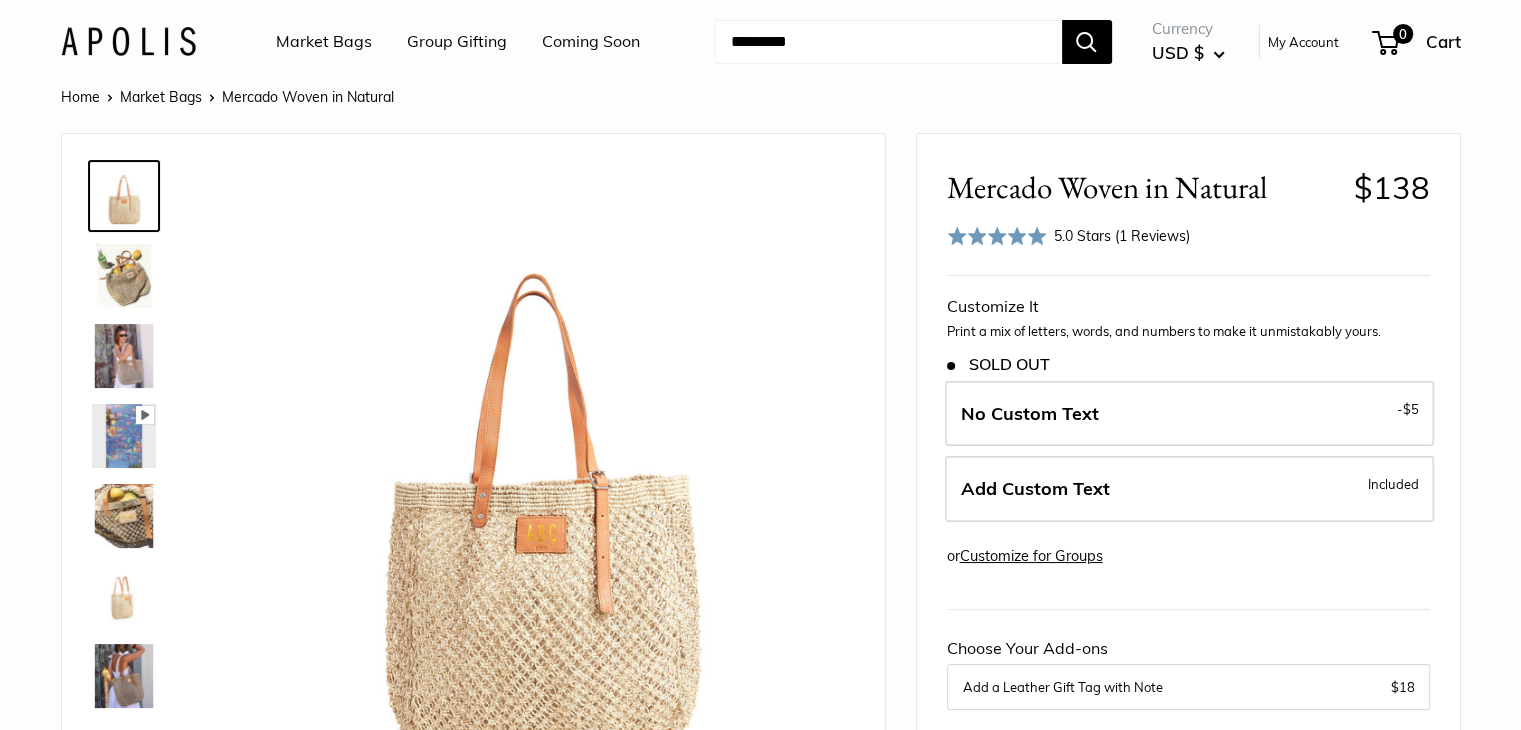 click at bounding box center [124, 276] 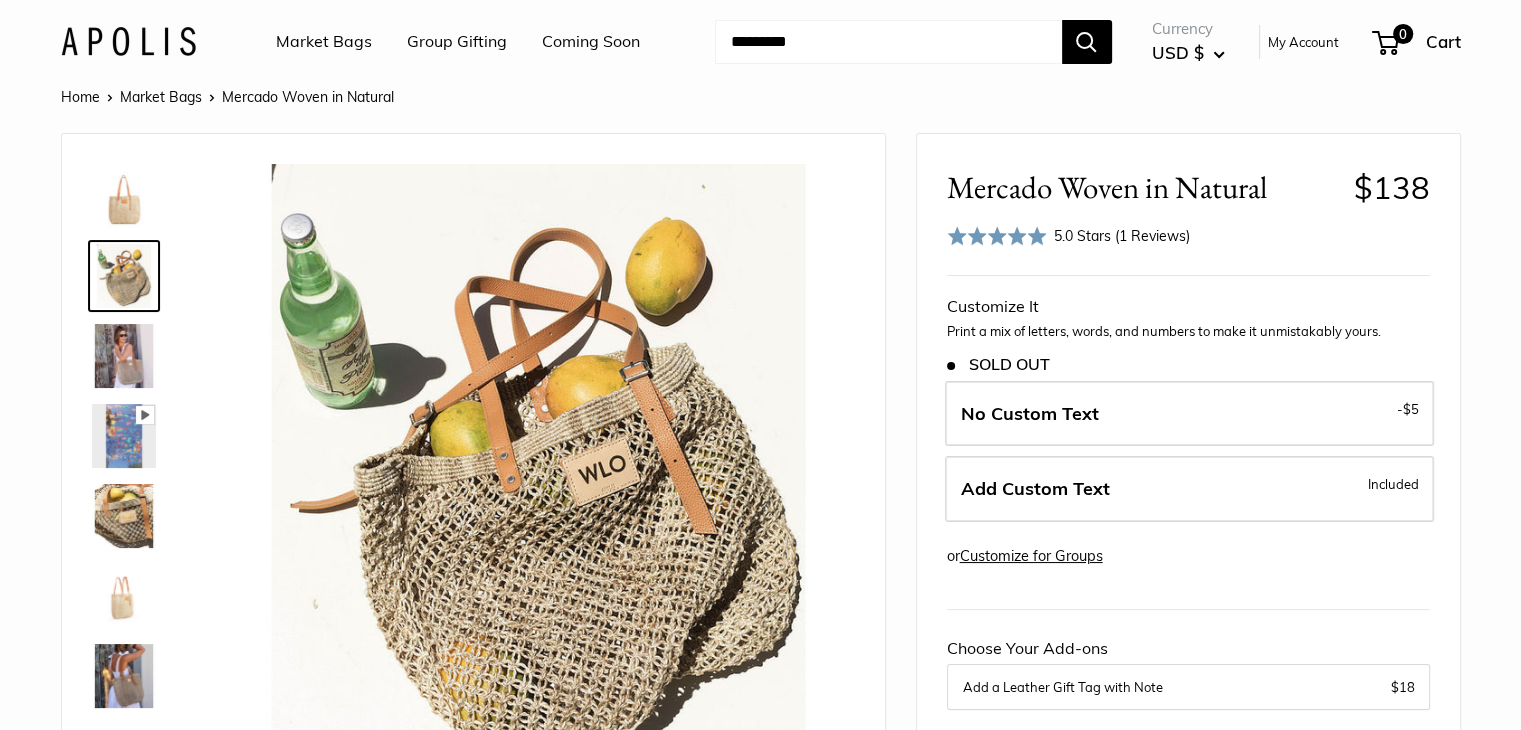 click at bounding box center [888, 42] 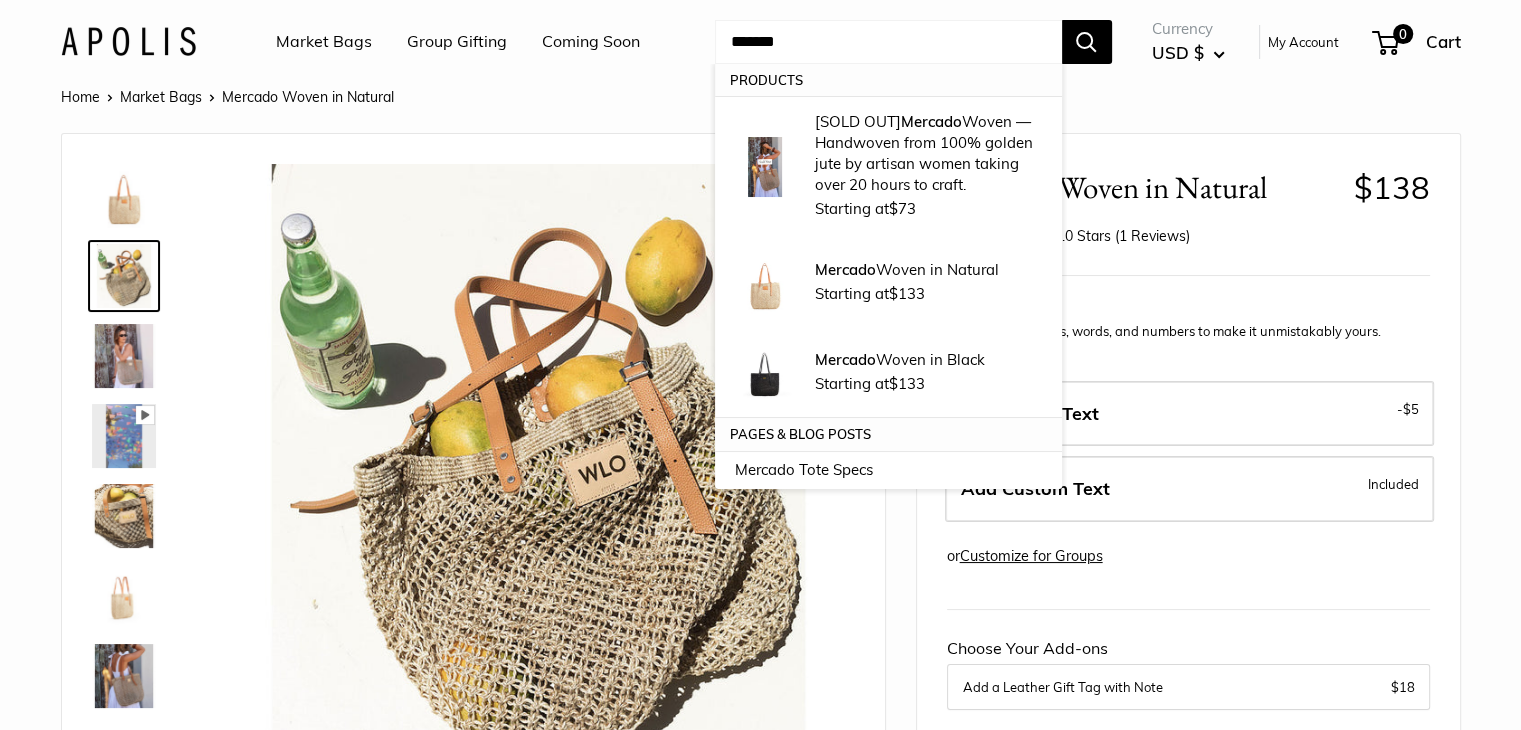 type on "*******" 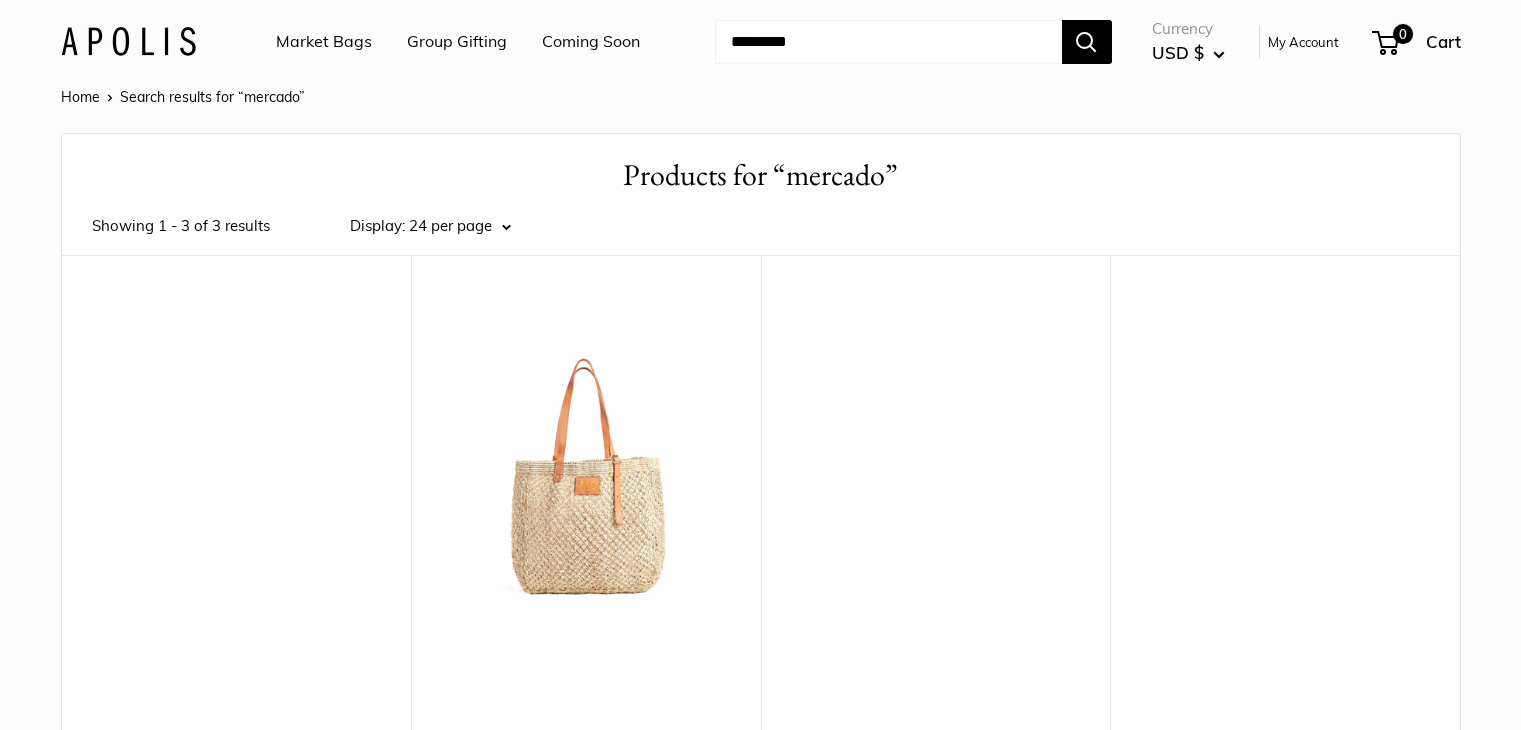 scroll, scrollTop: 0, scrollLeft: 0, axis: both 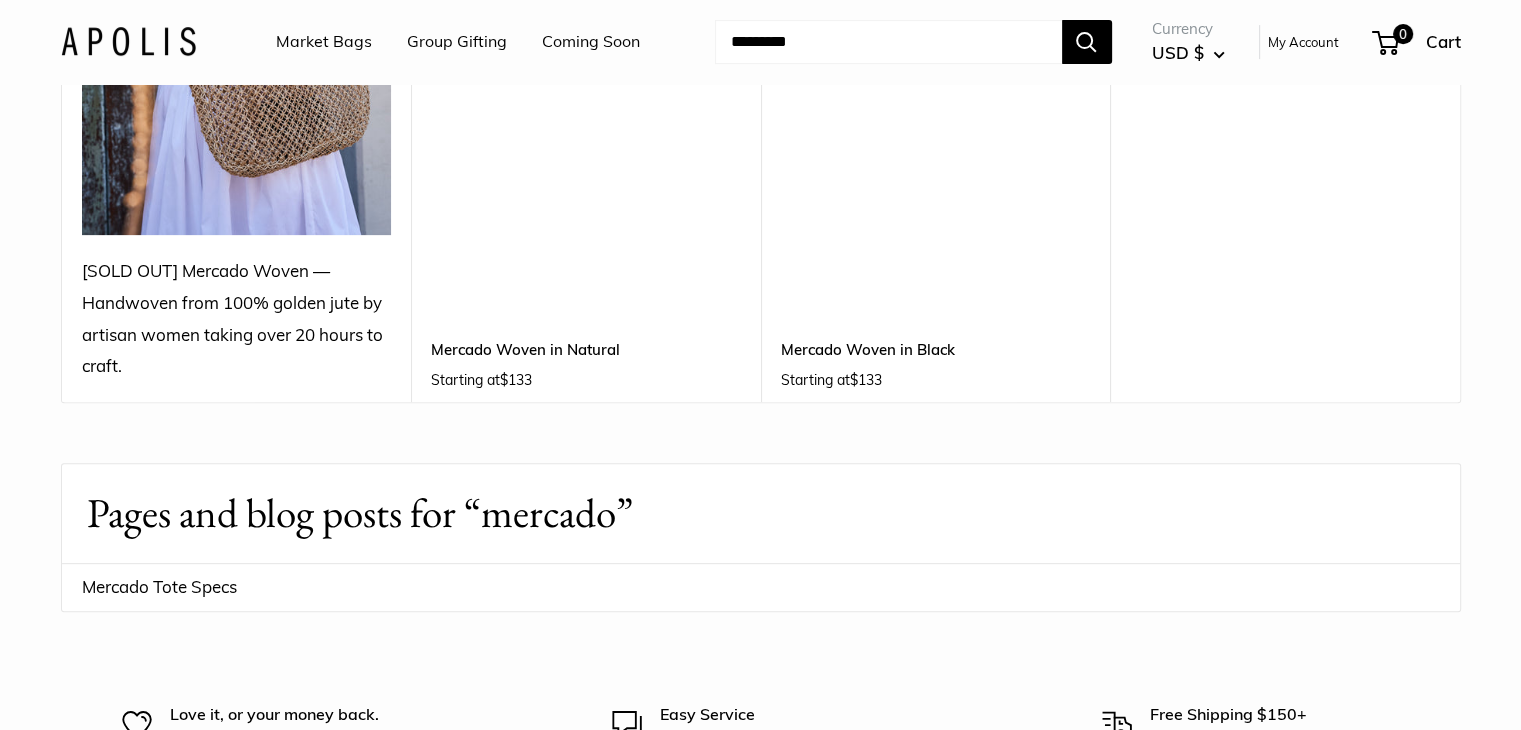 click on "Mercado Woven in Black
Starting at  $133" at bounding box center [936, 360] 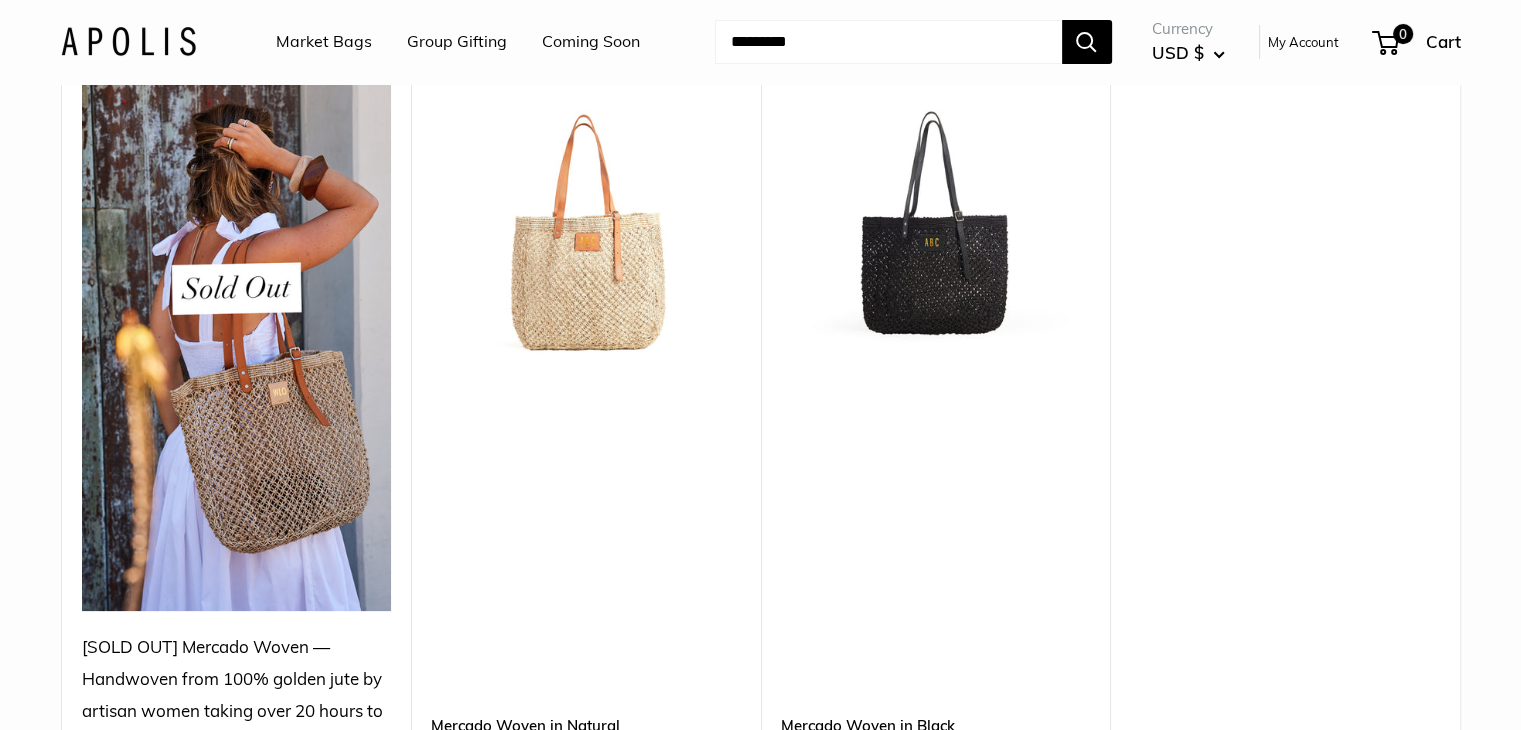 scroll, scrollTop: 243, scrollLeft: 0, axis: vertical 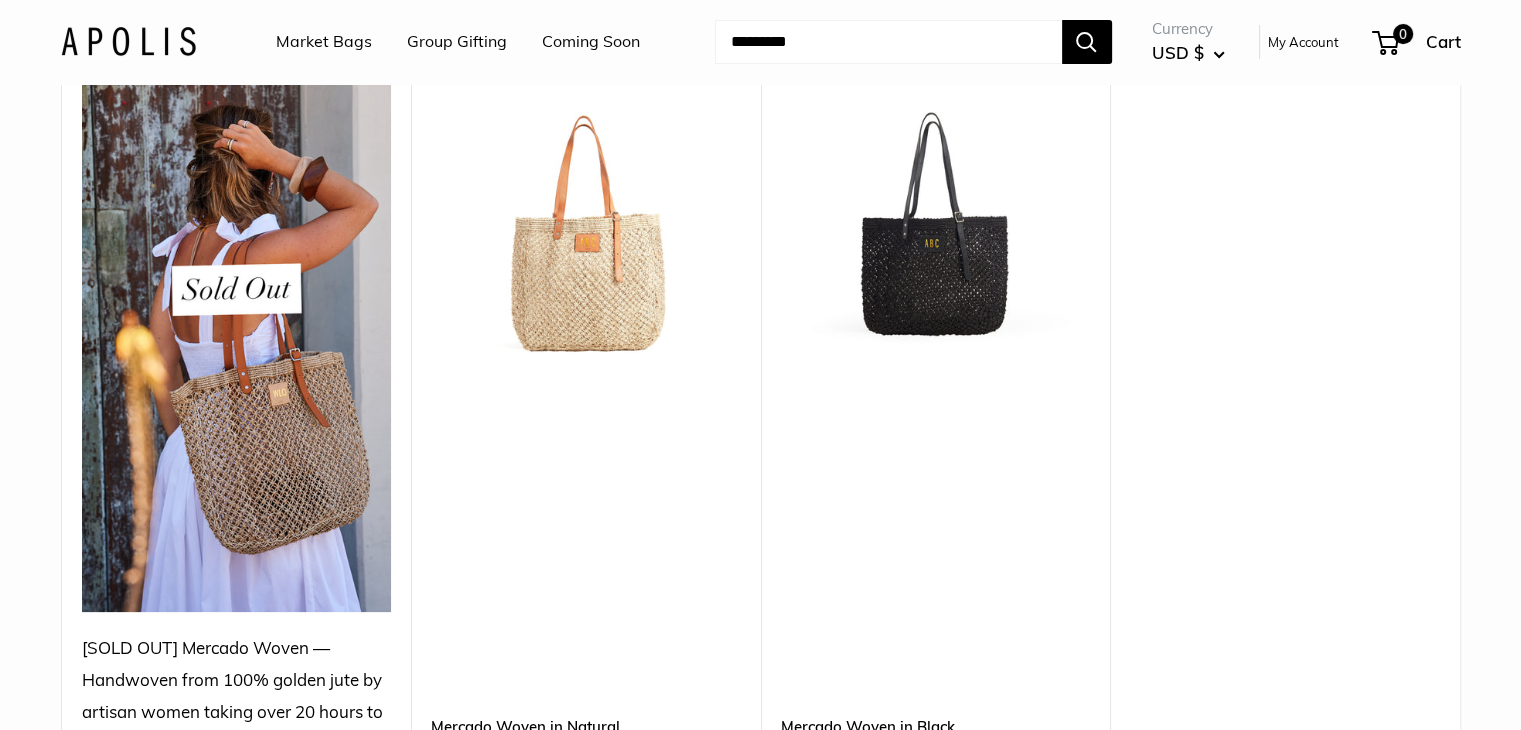 click at bounding box center (0, 0) 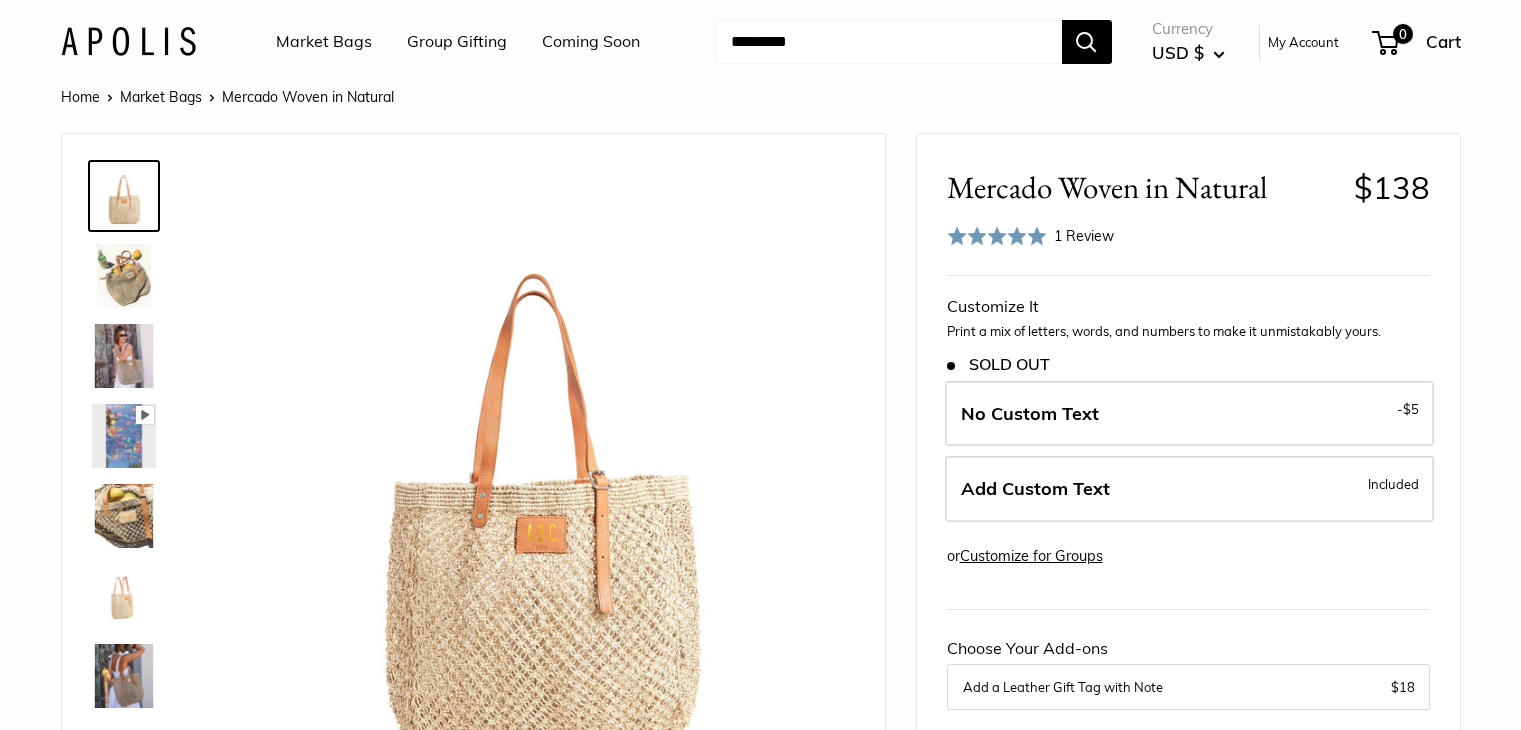 scroll, scrollTop: 0, scrollLeft: 0, axis: both 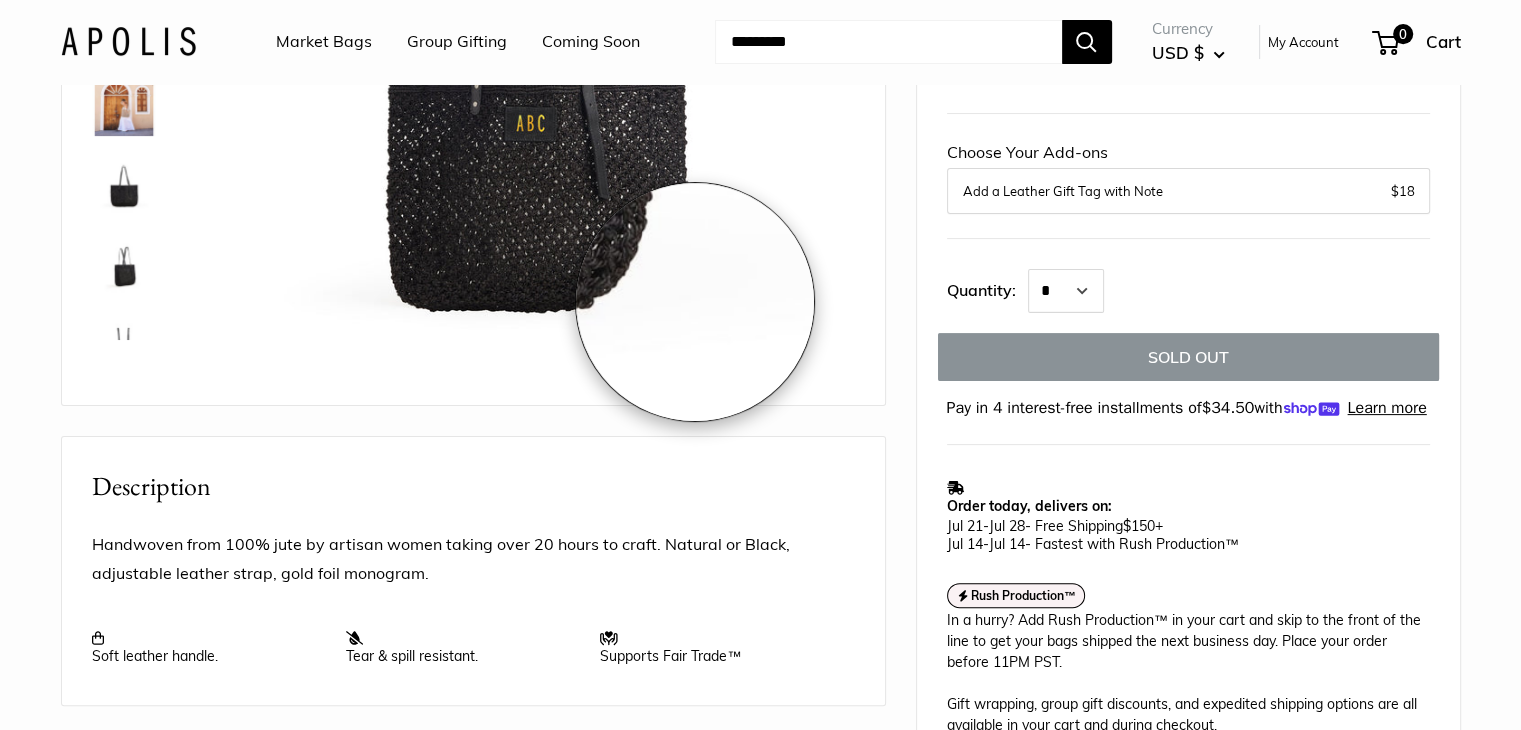 click at bounding box center (538, 68) 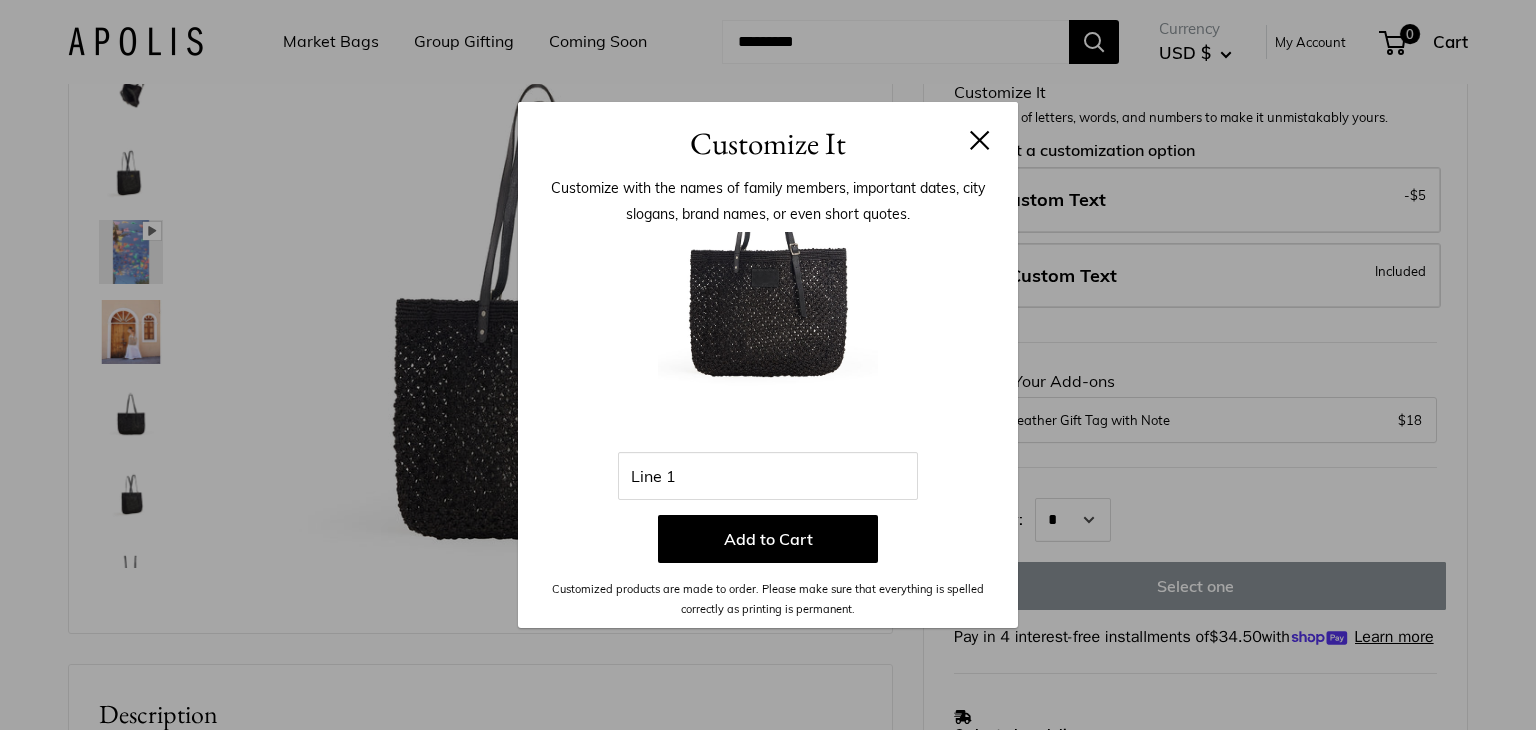 click on "Customize It" at bounding box center [768, 143] 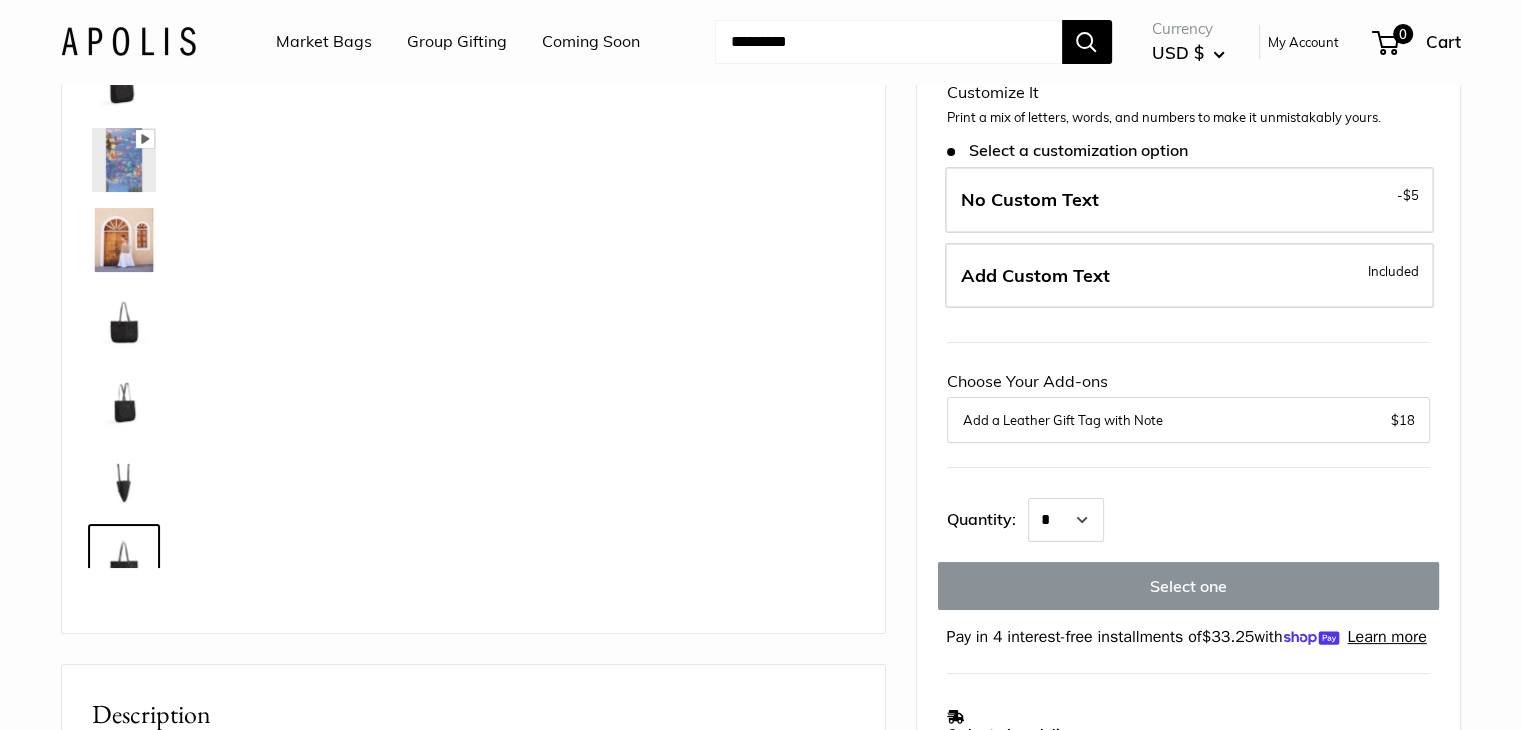 scroll, scrollTop: 128, scrollLeft: 0, axis: vertical 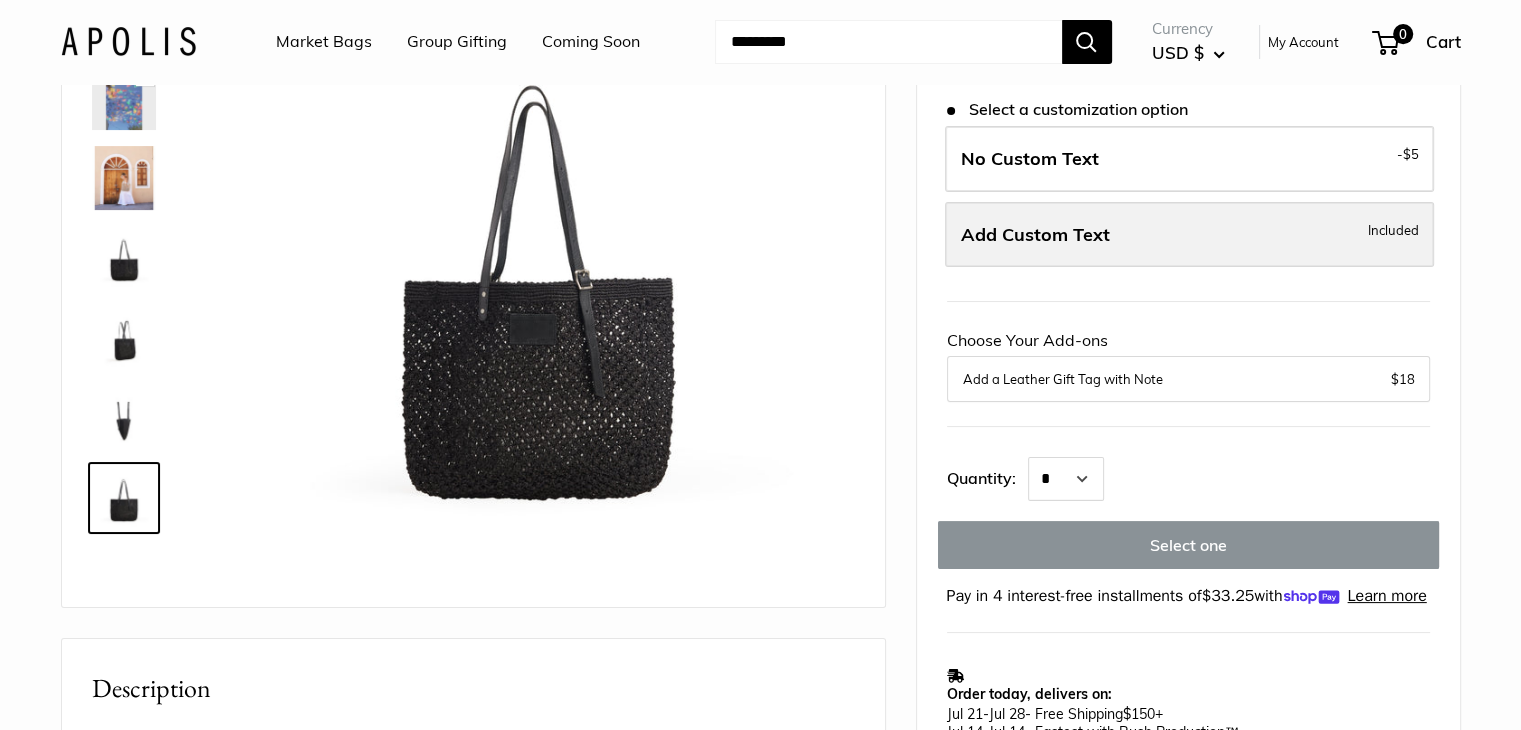 click on "Add Custom Text
Included" at bounding box center [1189, 235] 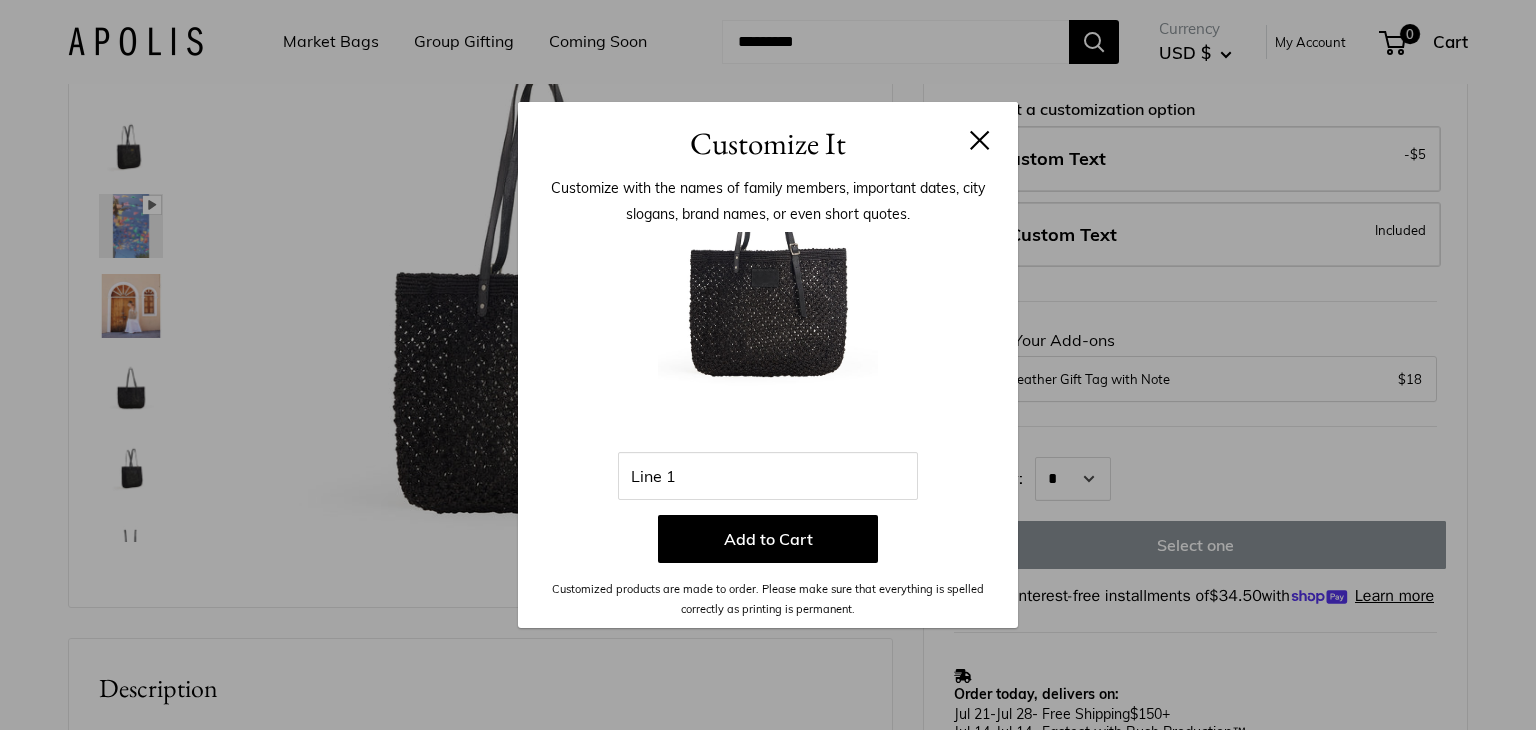 click at bounding box center [980, 140] 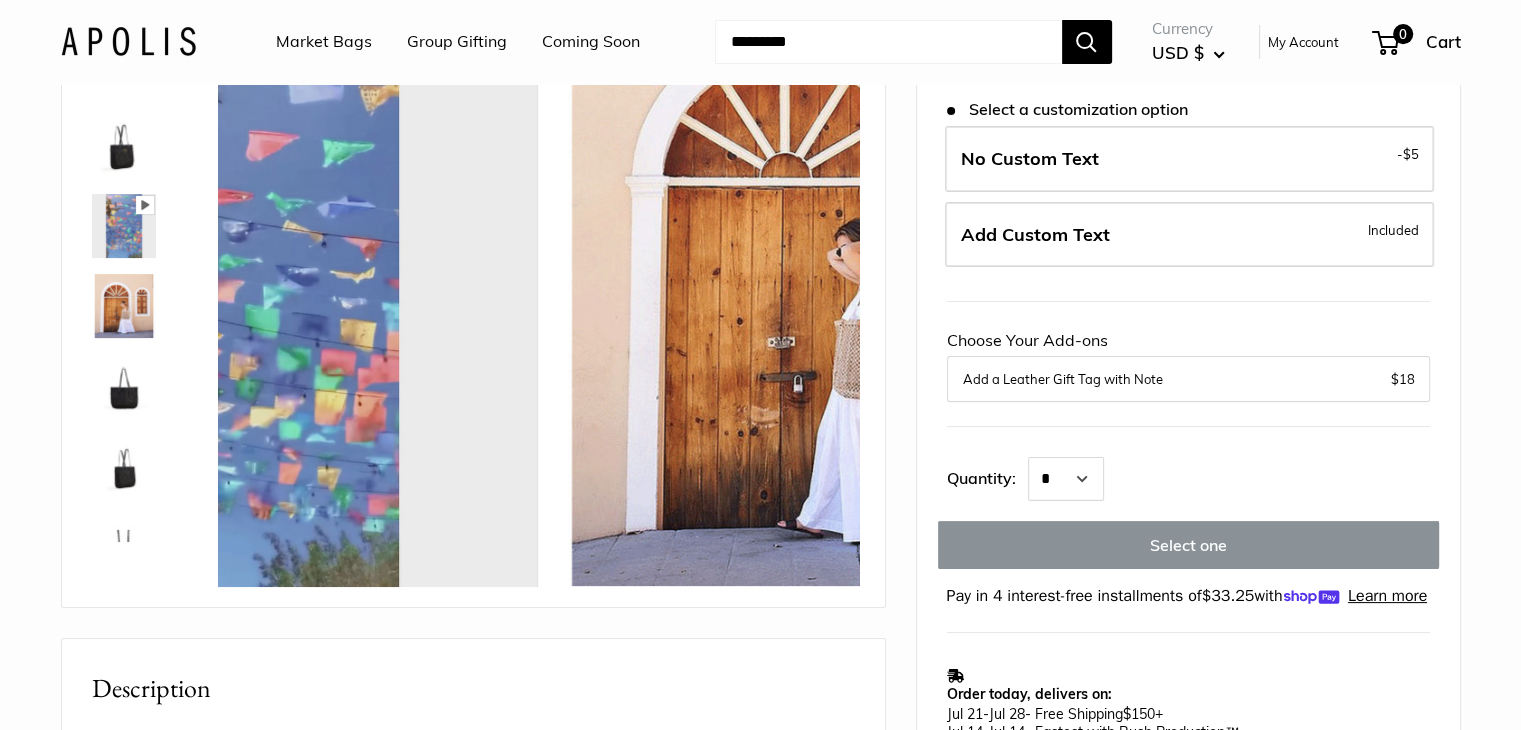 scroll, scrollTop: 128, scrollLeft: 0, axis: vertical 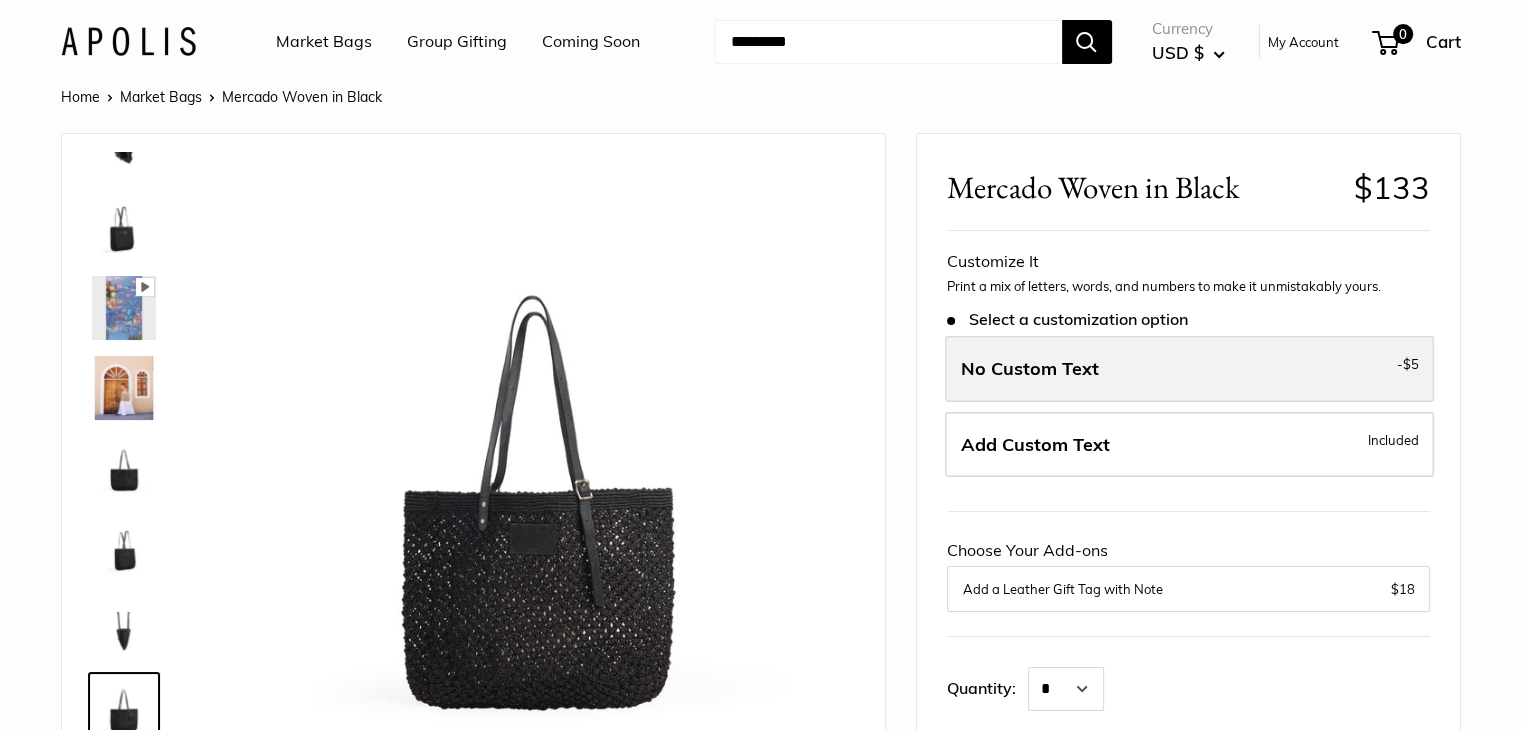 click on "No Custom Text
- $5" at bounding box center (1189, 369) 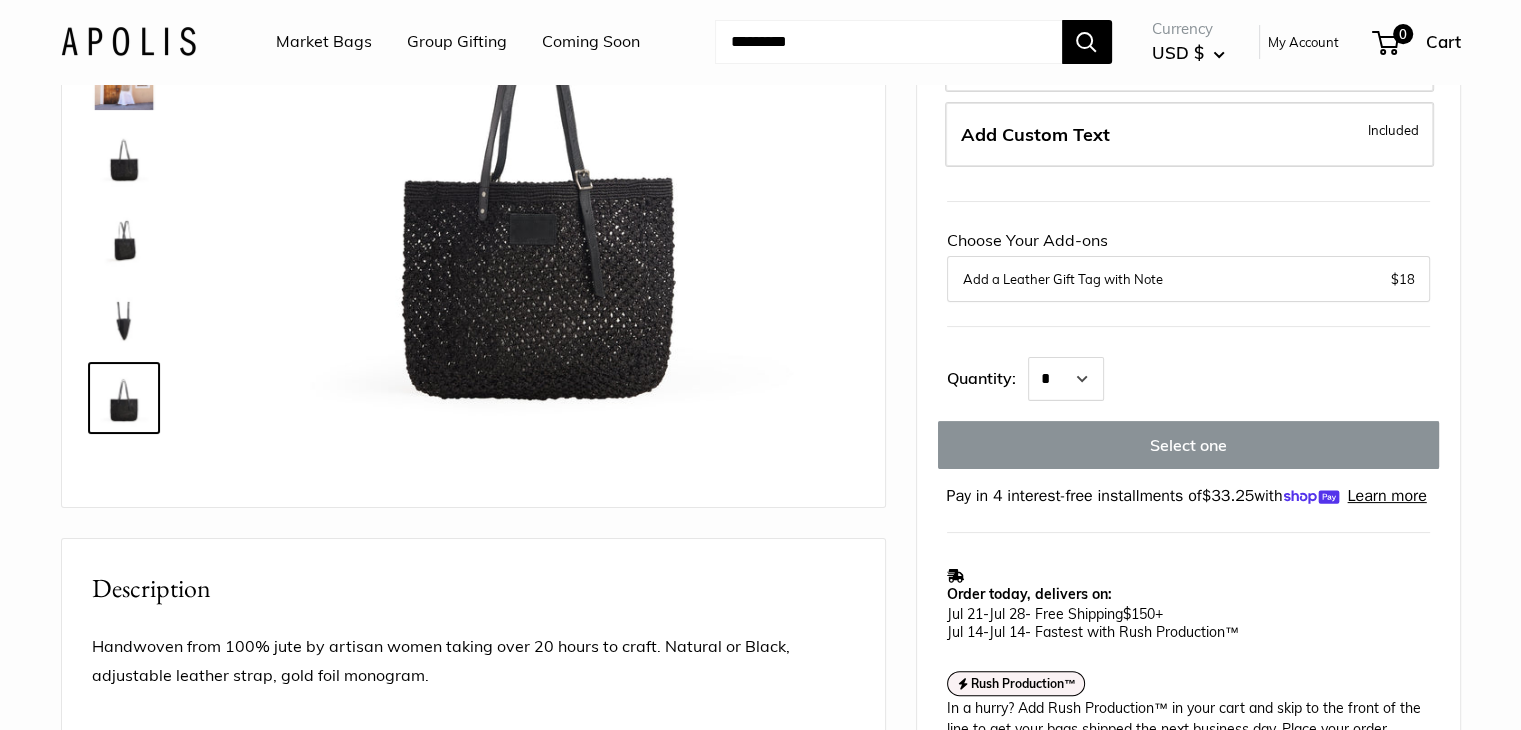 scroll, scrollTop: 312, scrollLeft: 0, axis: vertical 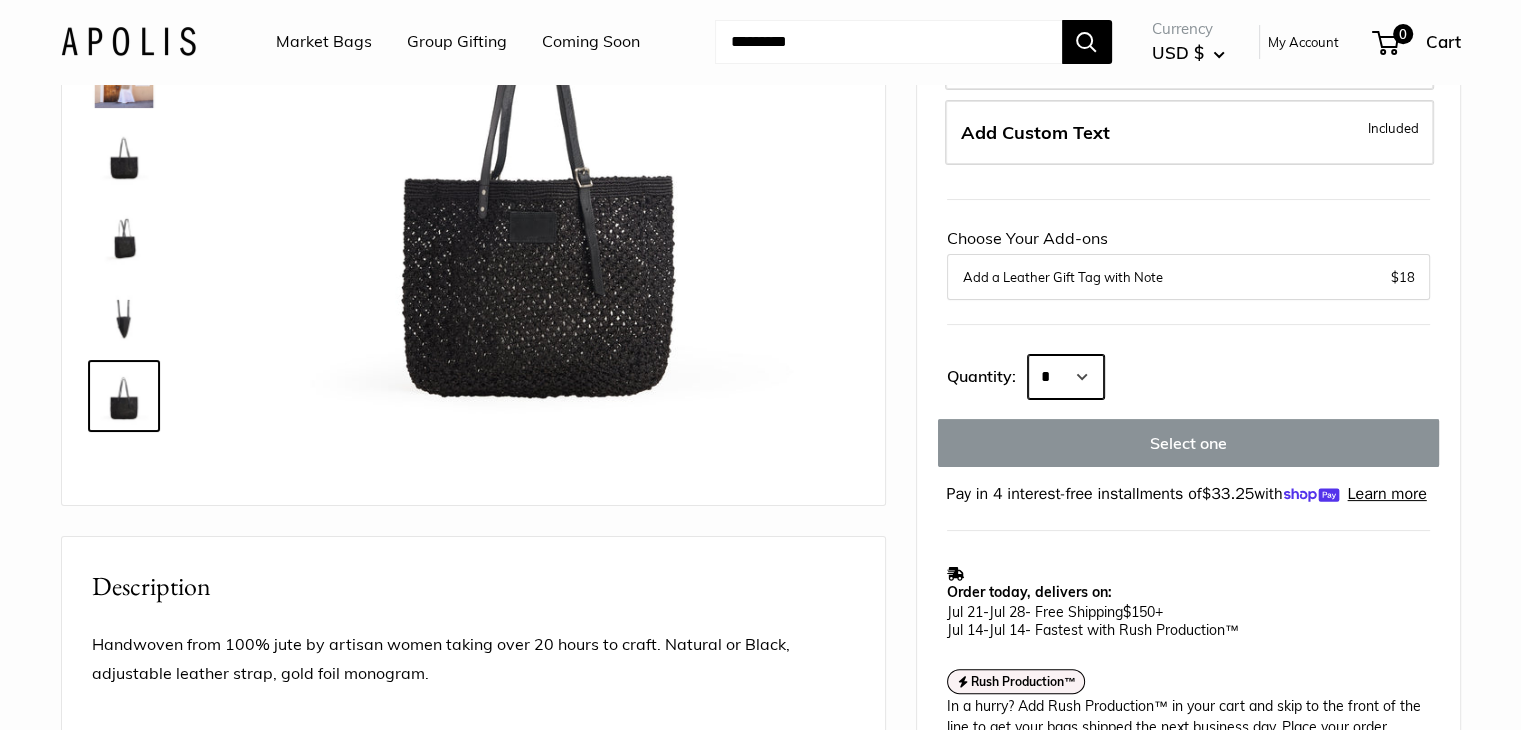 click on "* * * * * * * * * *** *** *** *** *** *** *** *** *** *** *** *** *** *** *** *** *** *** *** *** *** *** *** *** *** *** *** *** *** *** *** *** *** *** *** *** *** *** *** *** *** *** *** *** *** *** *** *** *** *** *** *** *** *** *** *** *** *** *** *** *** *** *** *** *** *** *** *** *** *** *** *** *** *** *** *** *** *** *** *** *** *** *** *** *** *** *** *** *** *** ****" at bounding box center (1066, 377) 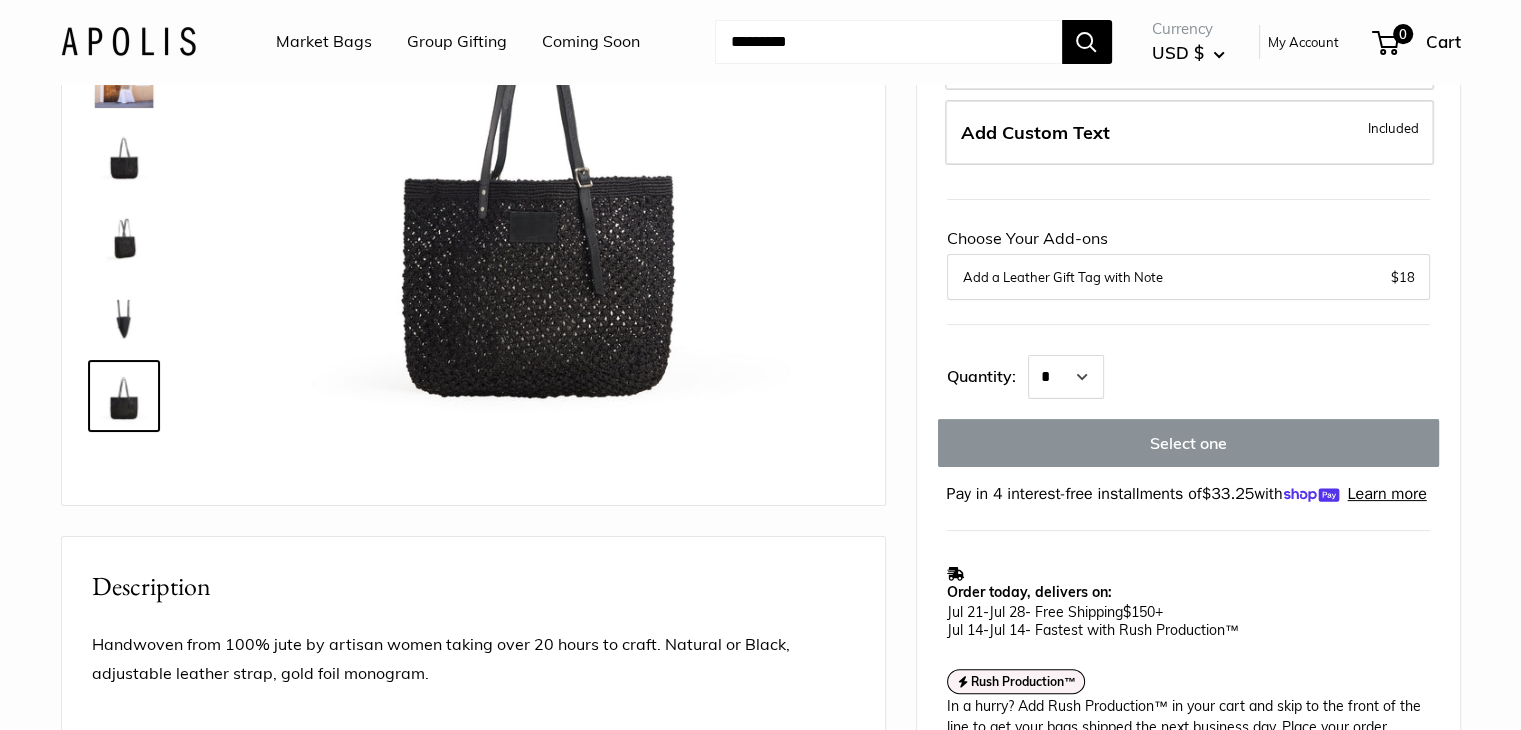 click on "* * * * * * * * * *** *** *** *** *** *** *** *** *** *** *** *** *** *** *** *** *** *** *** *** *** *** *** *** *** *** *** *** *** *** *** *** *** *** *** *** *** *** *** *** *** *** *** *** *** *** *** *** *** *** *** *** *** *** *** *** *** *** *** *** *** *** *** *** *** *** *** *** *** *** *** *** *** *** *** *** *** *** *** *** *** *** *** *** *** *** *** *** *** *** ****" at bounding box center [1229, 374] 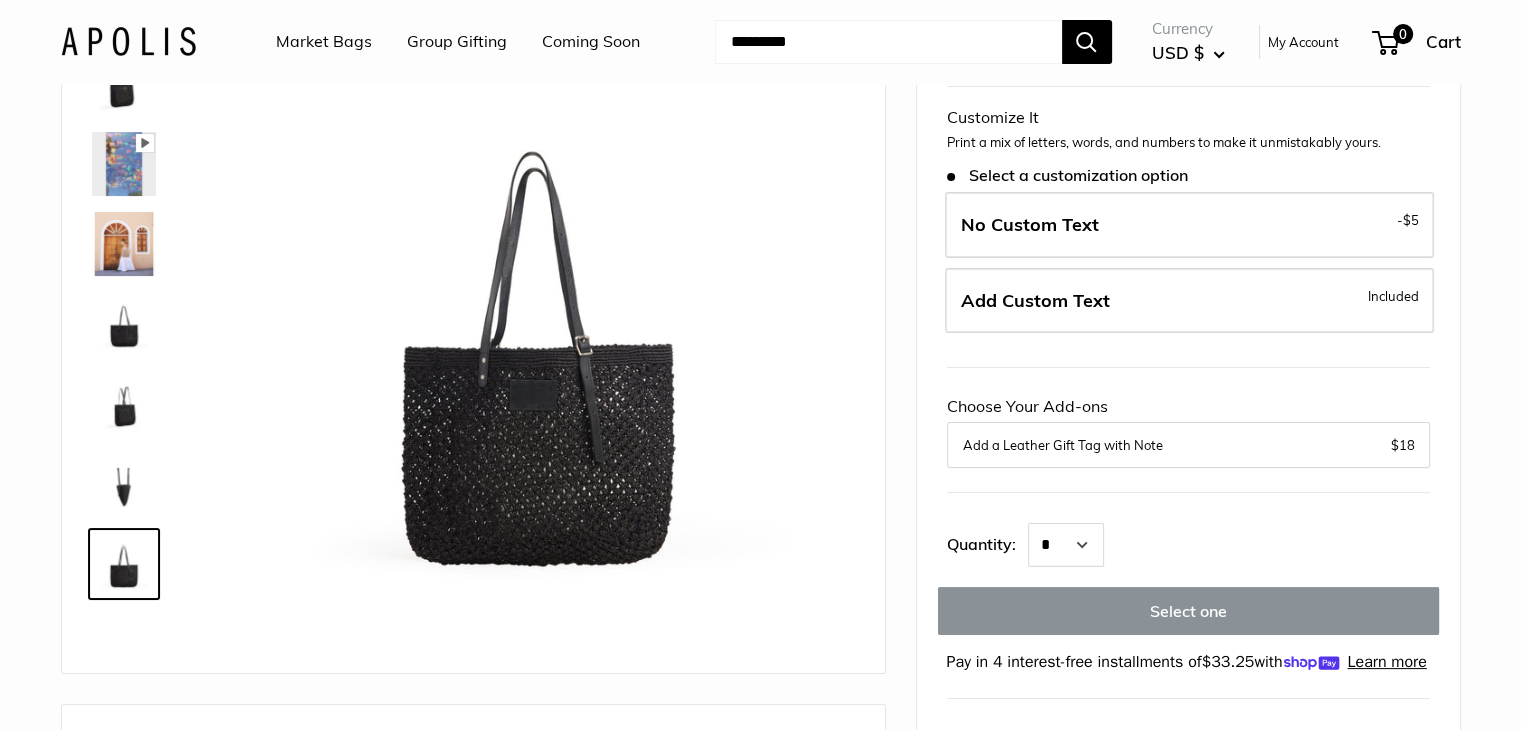 scroll, scrollTop: 115, scrollLeft: 0, axis: vertical 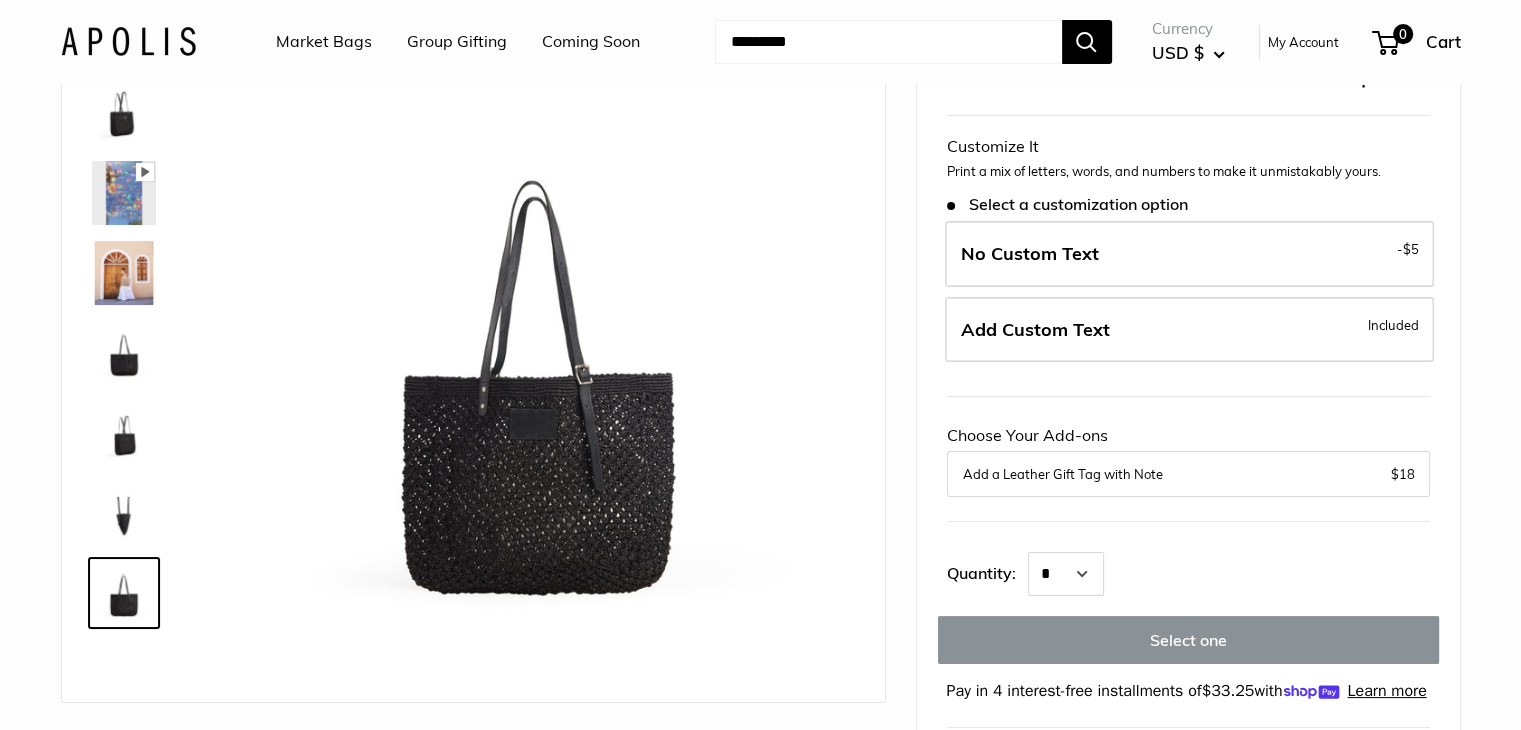 click on "Add a Leather Gift Tag with Note" at bounding box center (1188, 474) 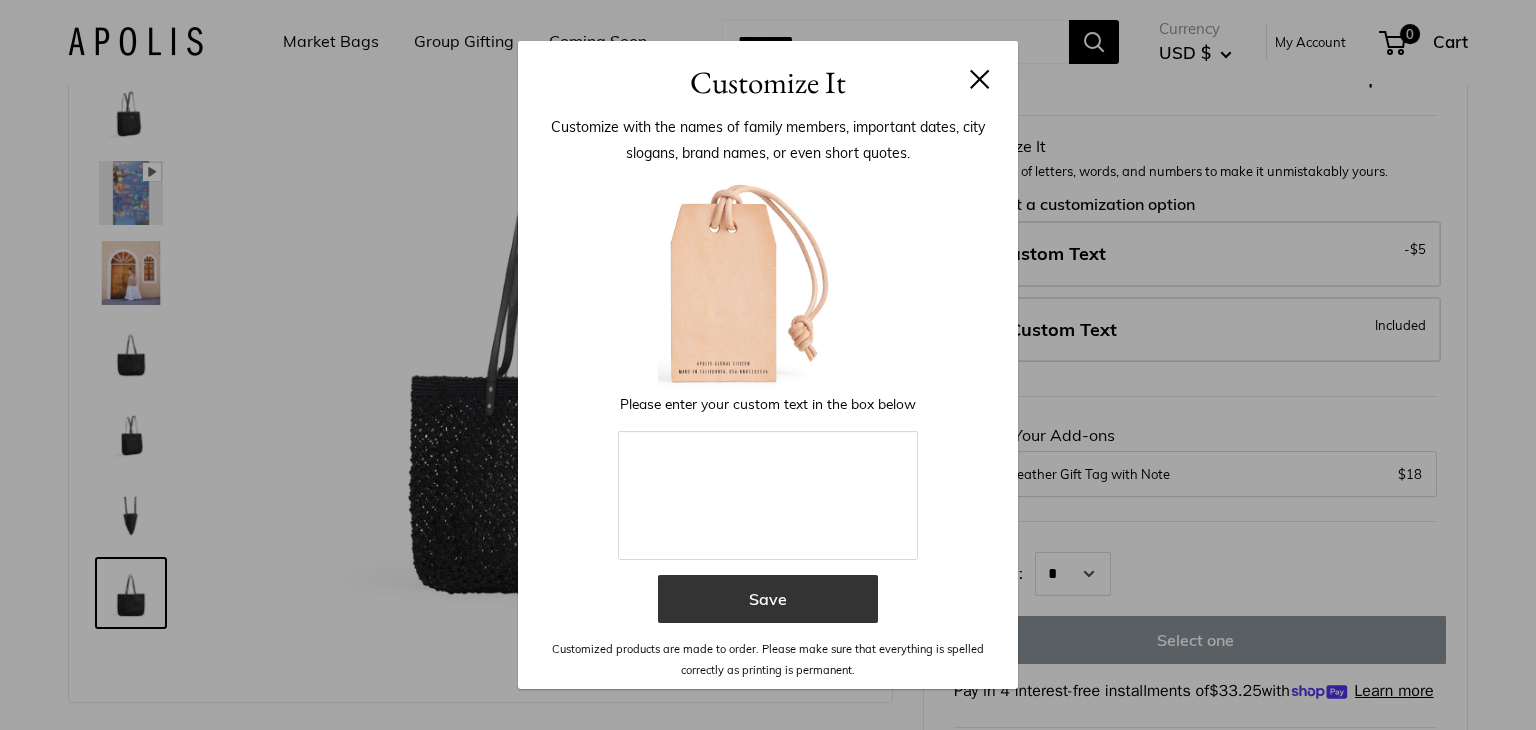 click on "Save" at bounding box center [768, 599] 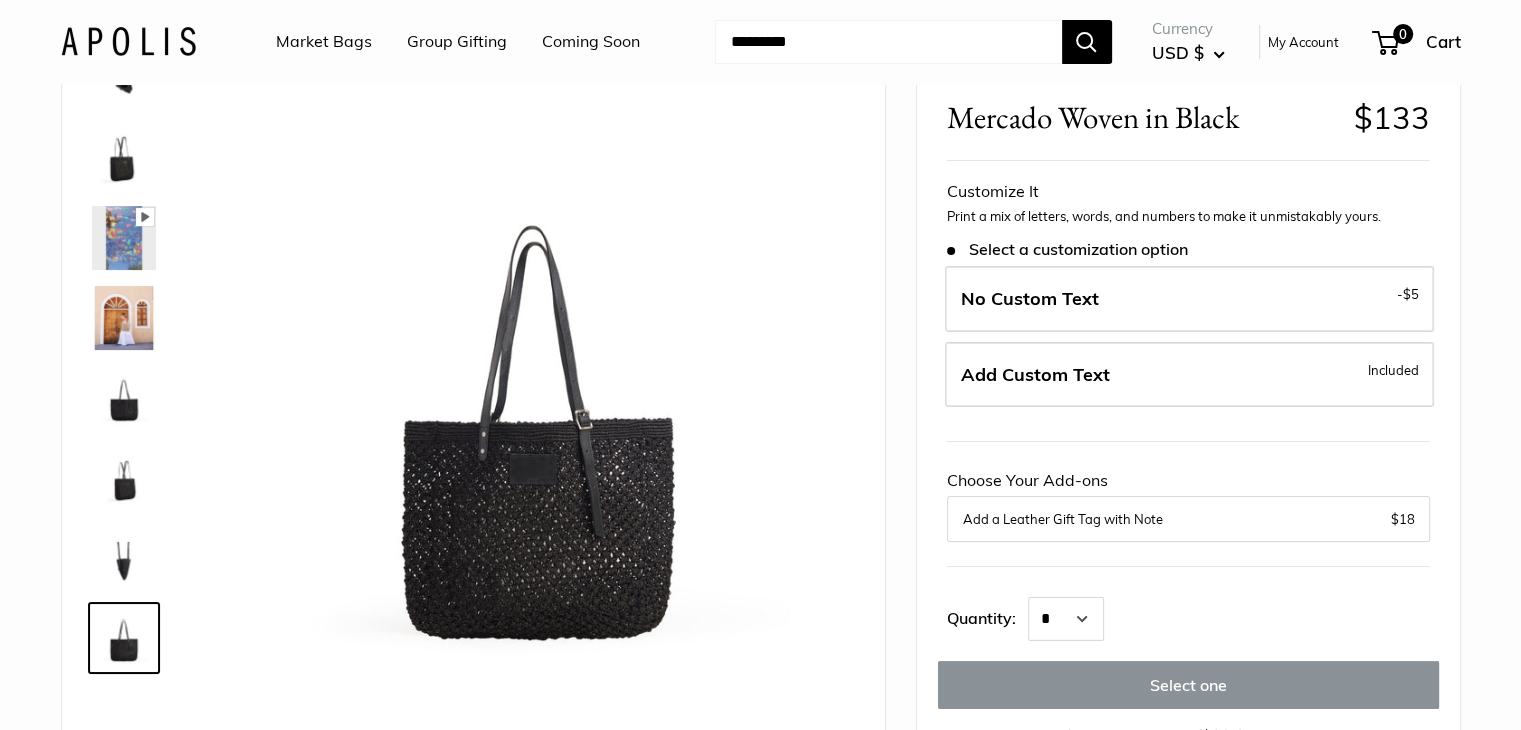 scroll, scrollTop: 68, scrollLeft: 0, axis: vertical 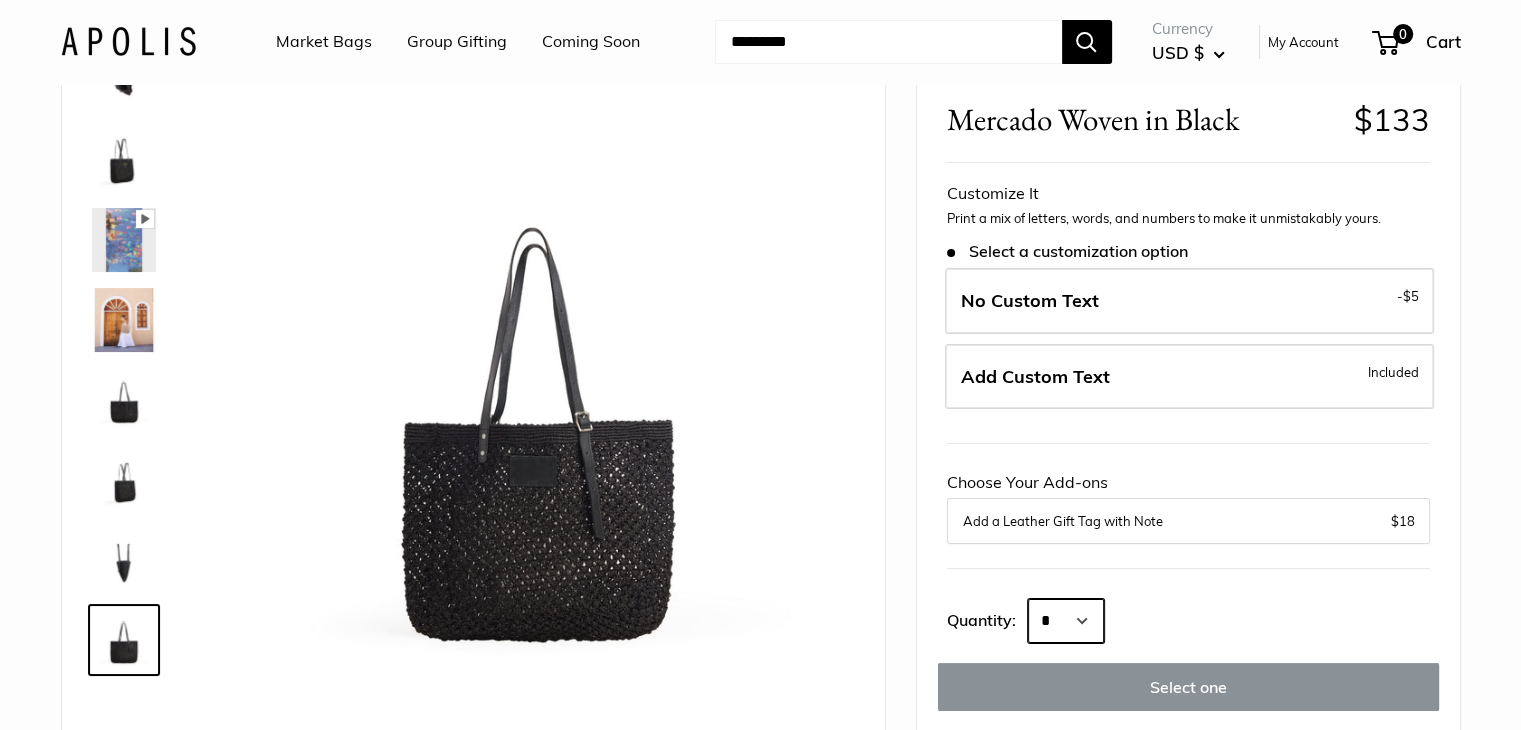 click on "* * * * * * * * * *** *** *** *** *** *** *** *** *** *** *** *** *** *** *** *** *** *** *** *** *** *** *** *** *** *** *** *** *** *** *** *** *** *** *** *** *** *** *** *** *** *** *** *** *** *** *** *** *** *** *** *** *** *** *** *** *** *** *** *** *** *** *** *** *** *** *** *** *** *** *** *** *** *** *** *** *** *** *** *** *** *** *** *** *** *** *** *** *** *** ****" at bounding box center [1066, 621] 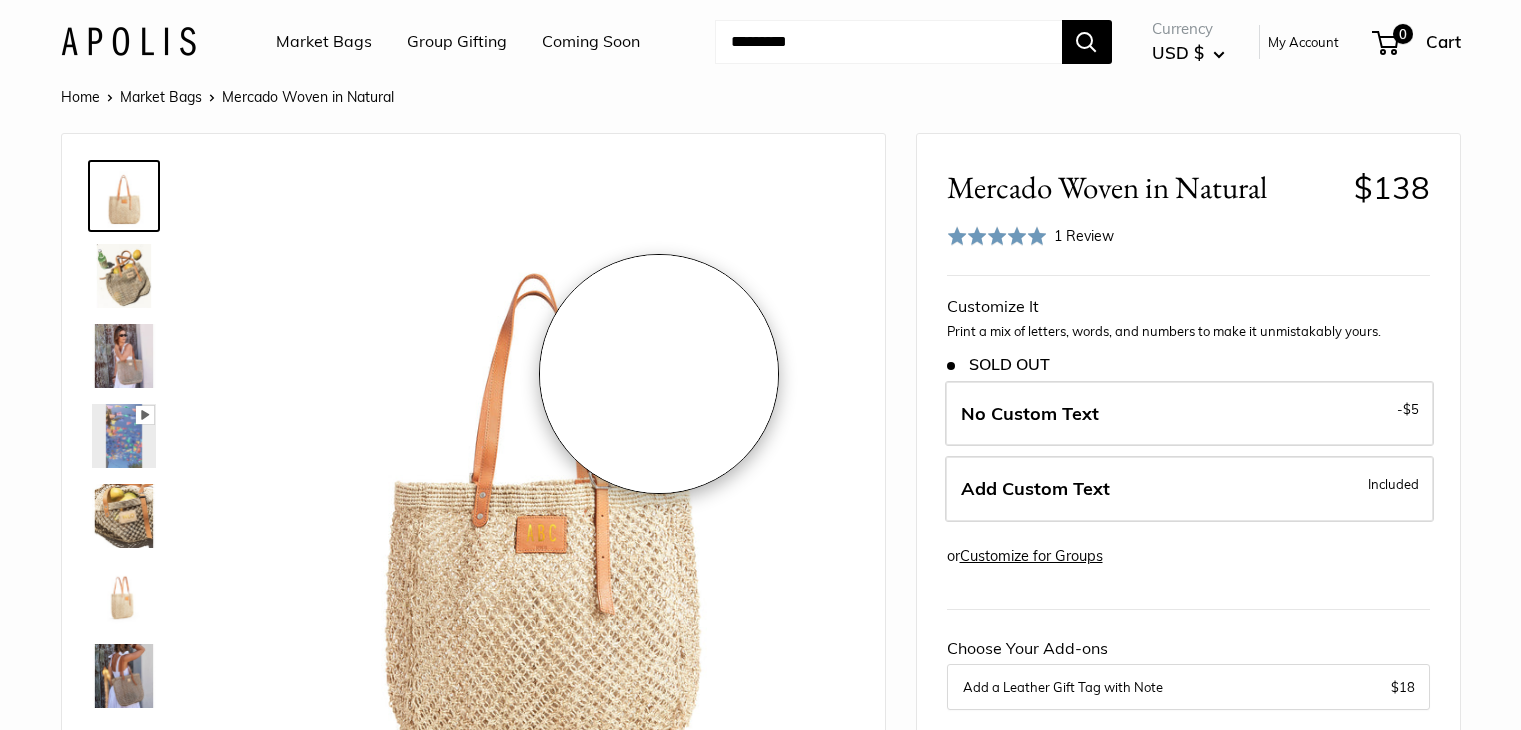 scroll, scrollTop: 364, scrollLeft: 0, axis: vertical 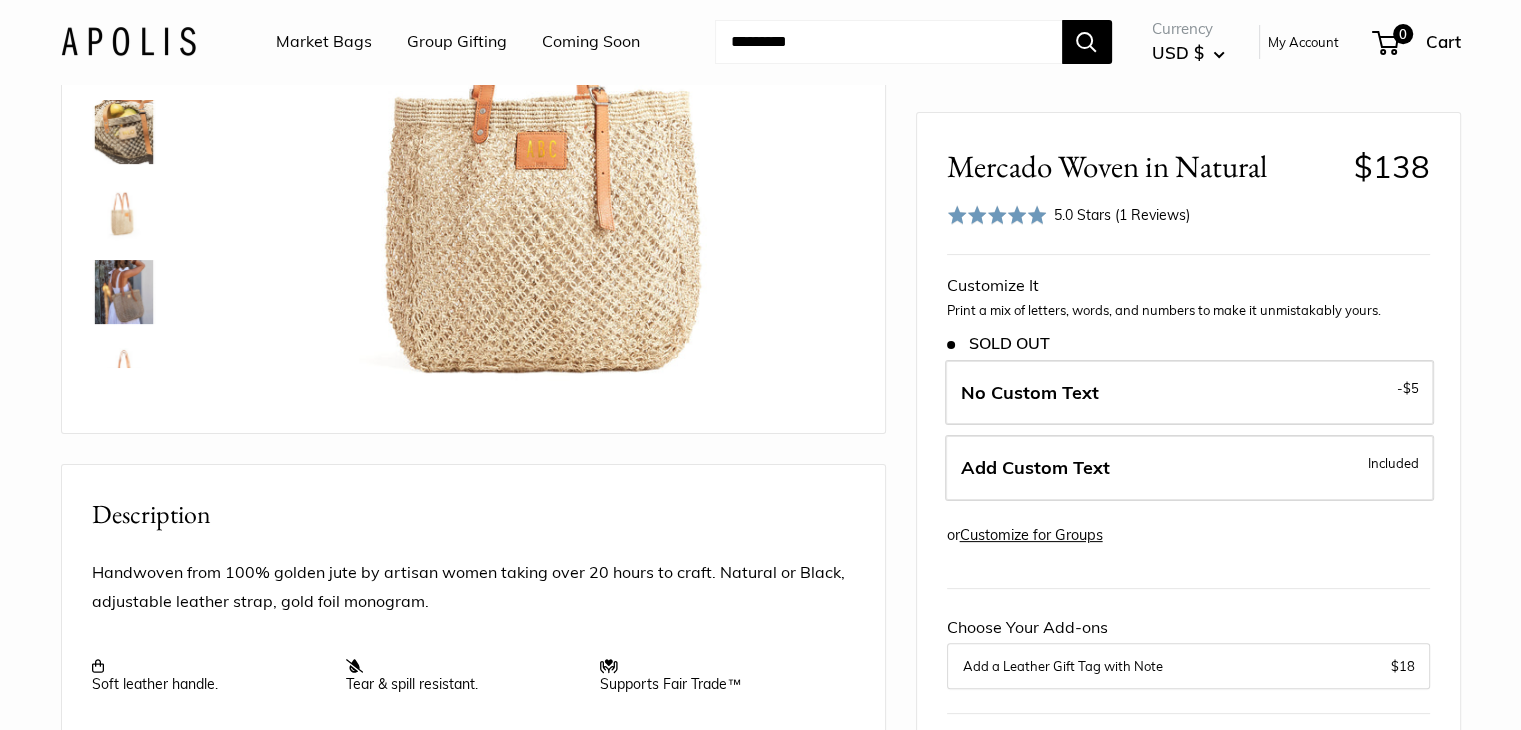 click on "SOLD OUT" at bounding box center [998, 343] 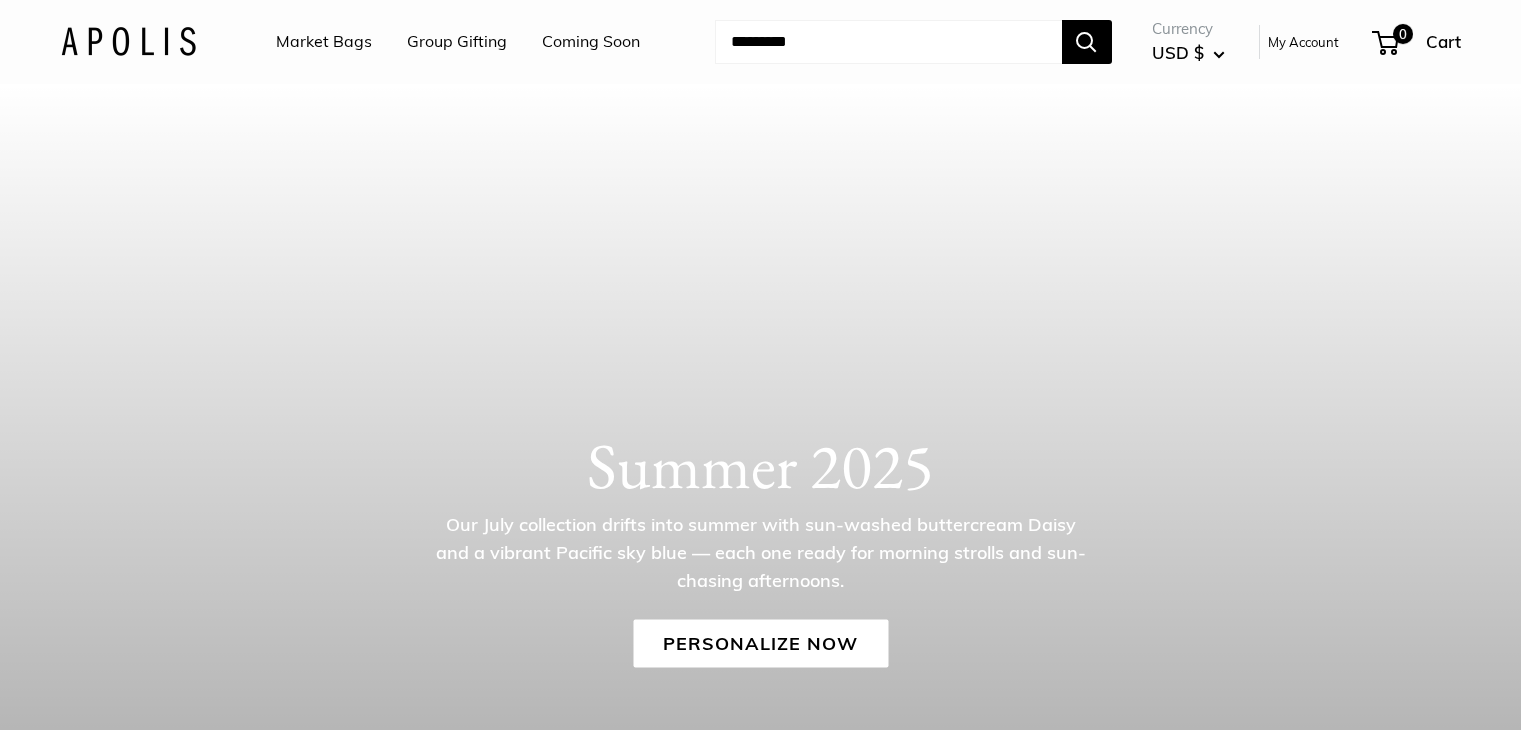 scroll, scrollTop: 0, scrollLeft: 0, axis: both 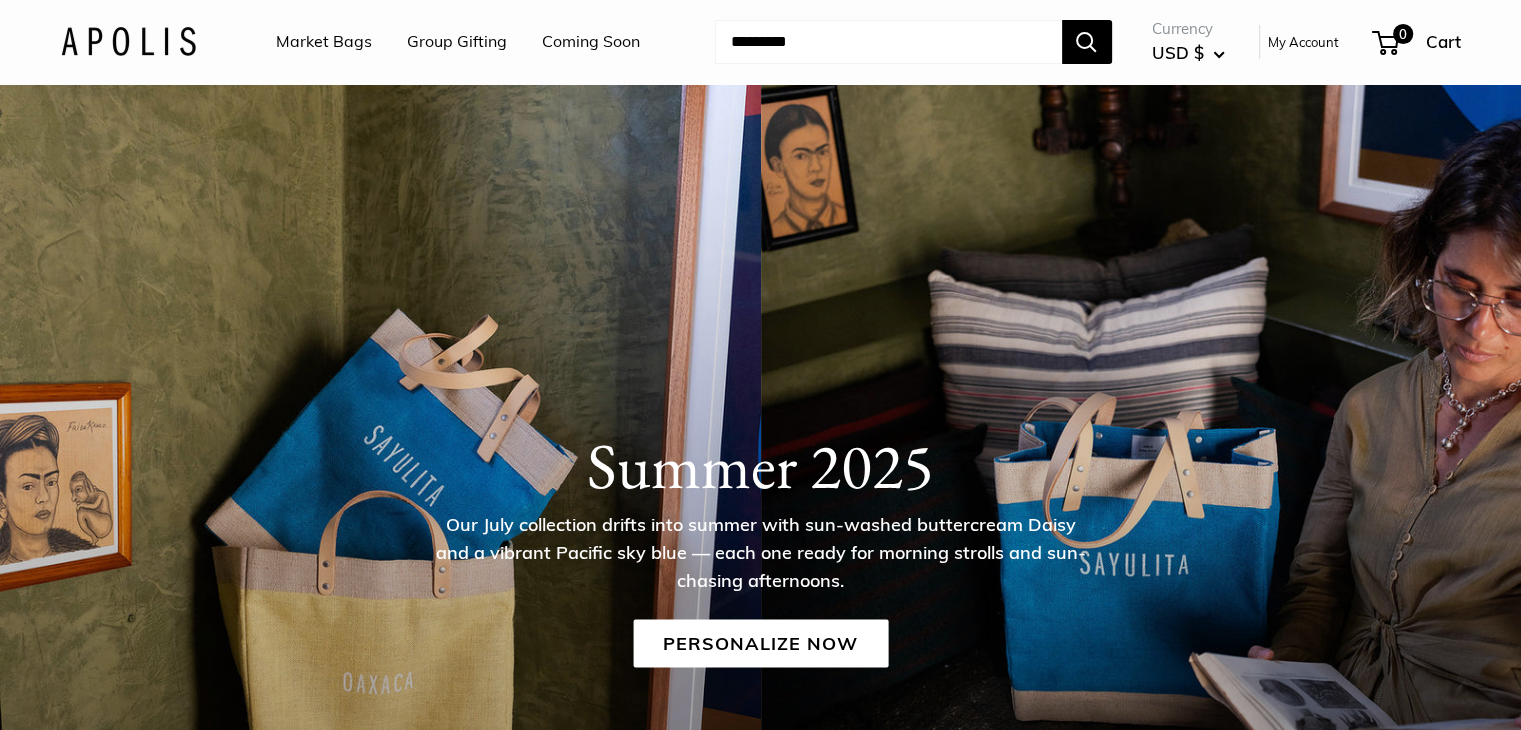 click at bounding box center (888, 42) 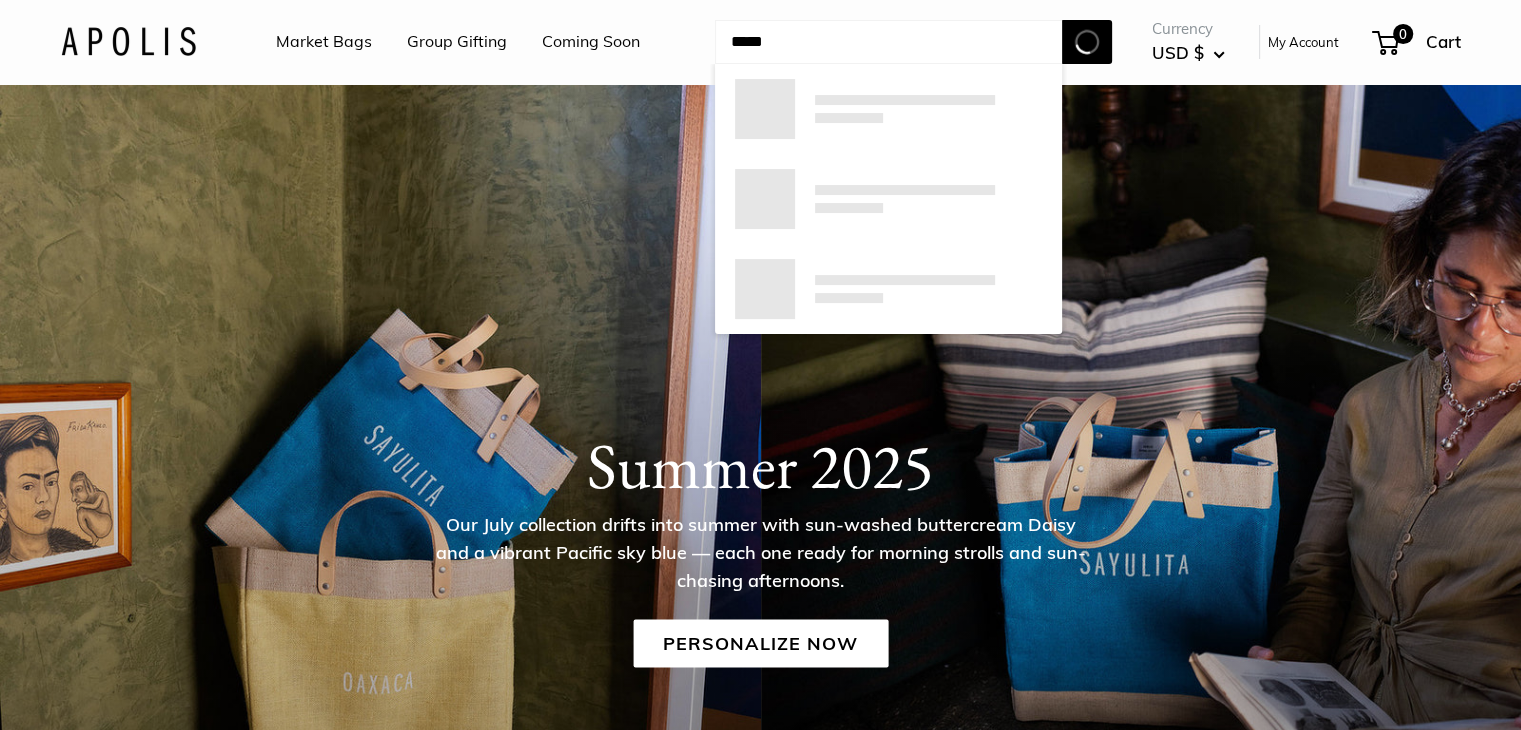 type on "*****" 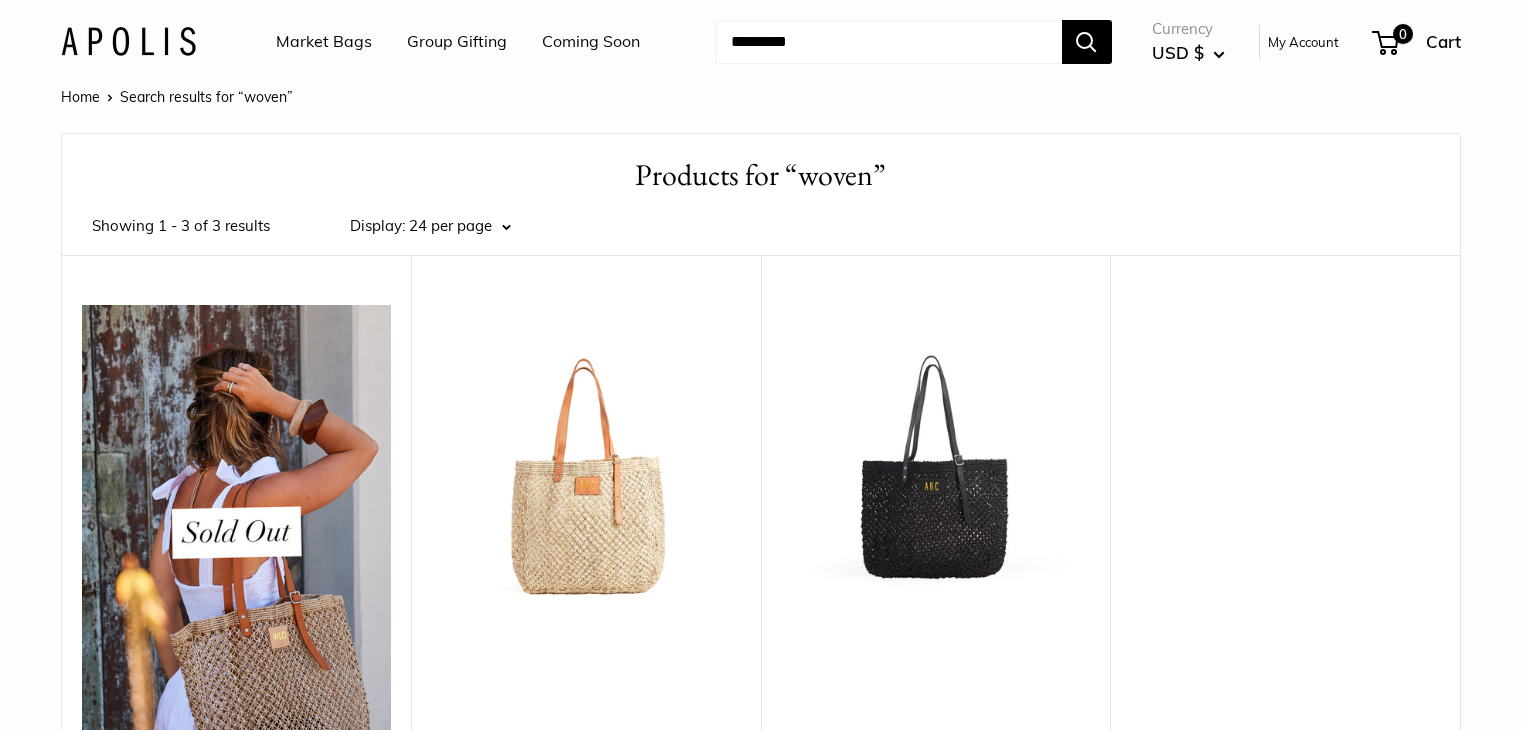 scroll, scrollTop: 0, scrollLeft: 0, axis: both 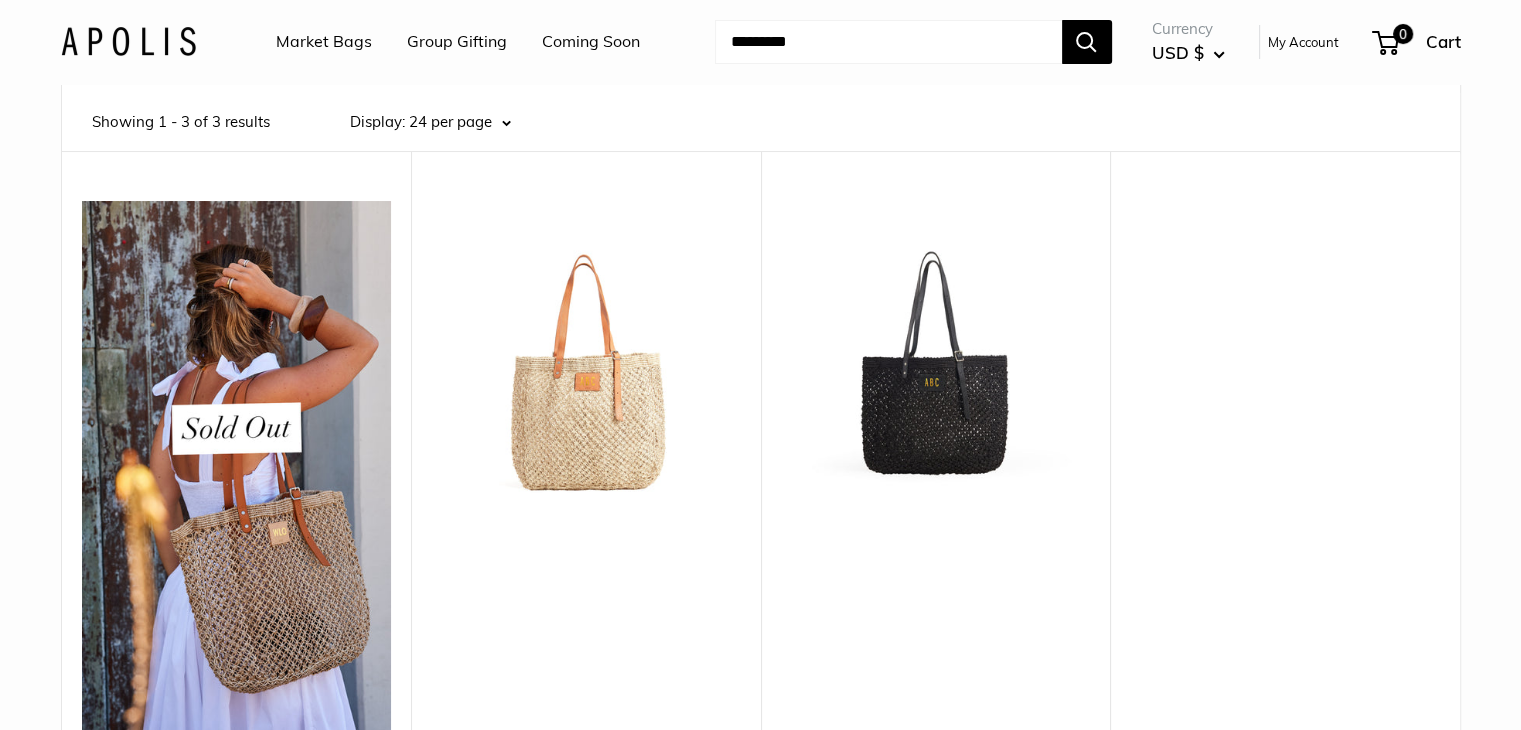 click on "Coming Soon" at bounding box center [591, 42] 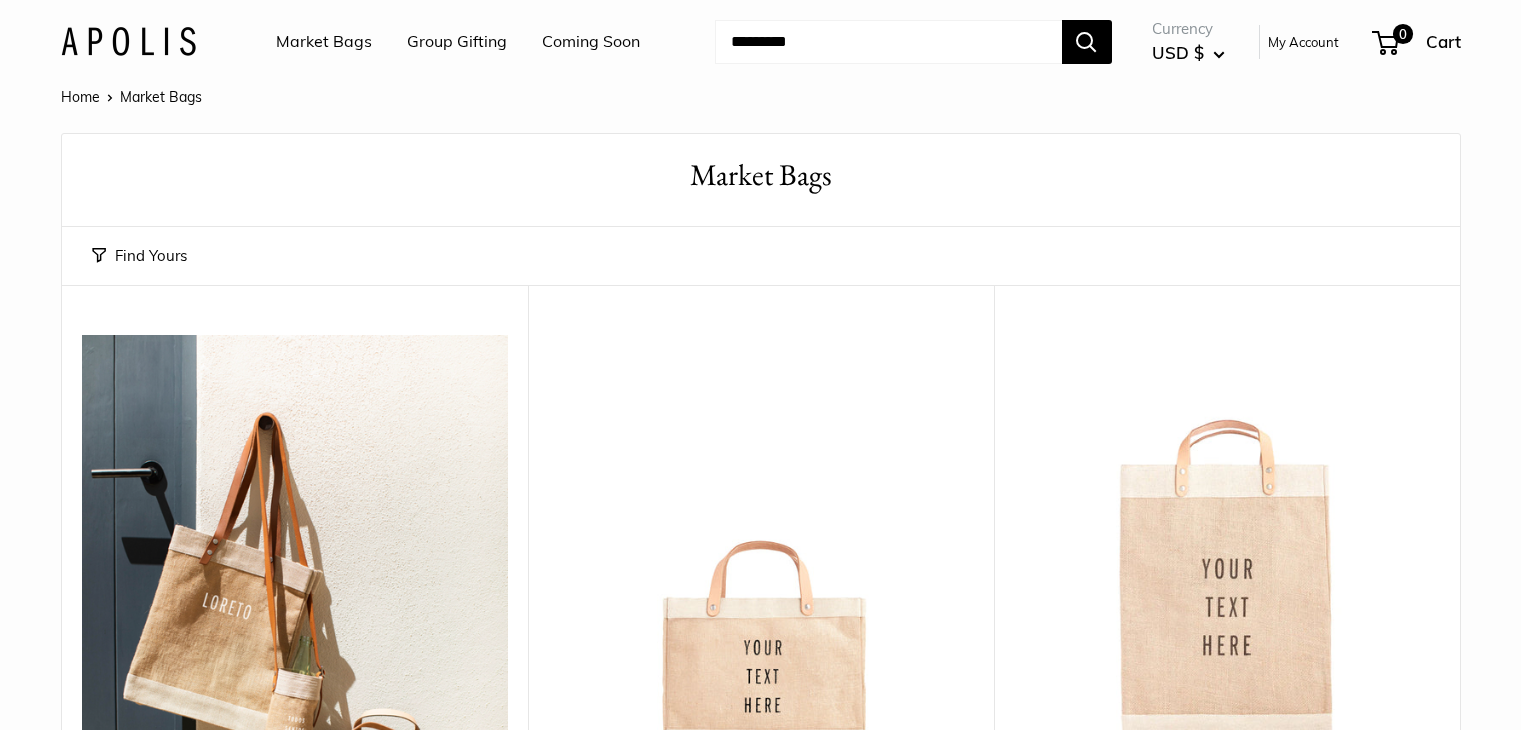 scroll, scrollTop: 0, scrollLeft: 0, axis: both 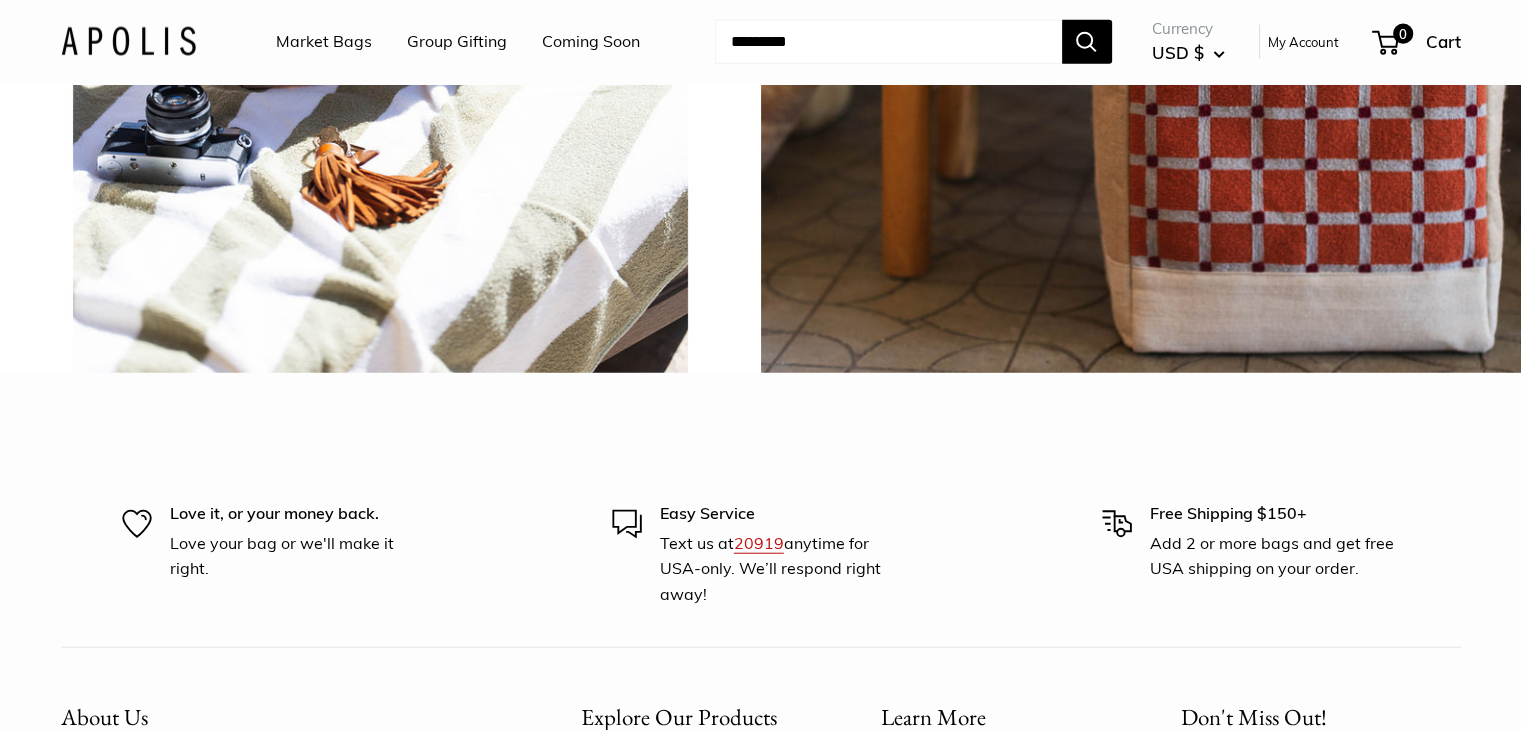 click on "View all" at bounding box center (797, -422) 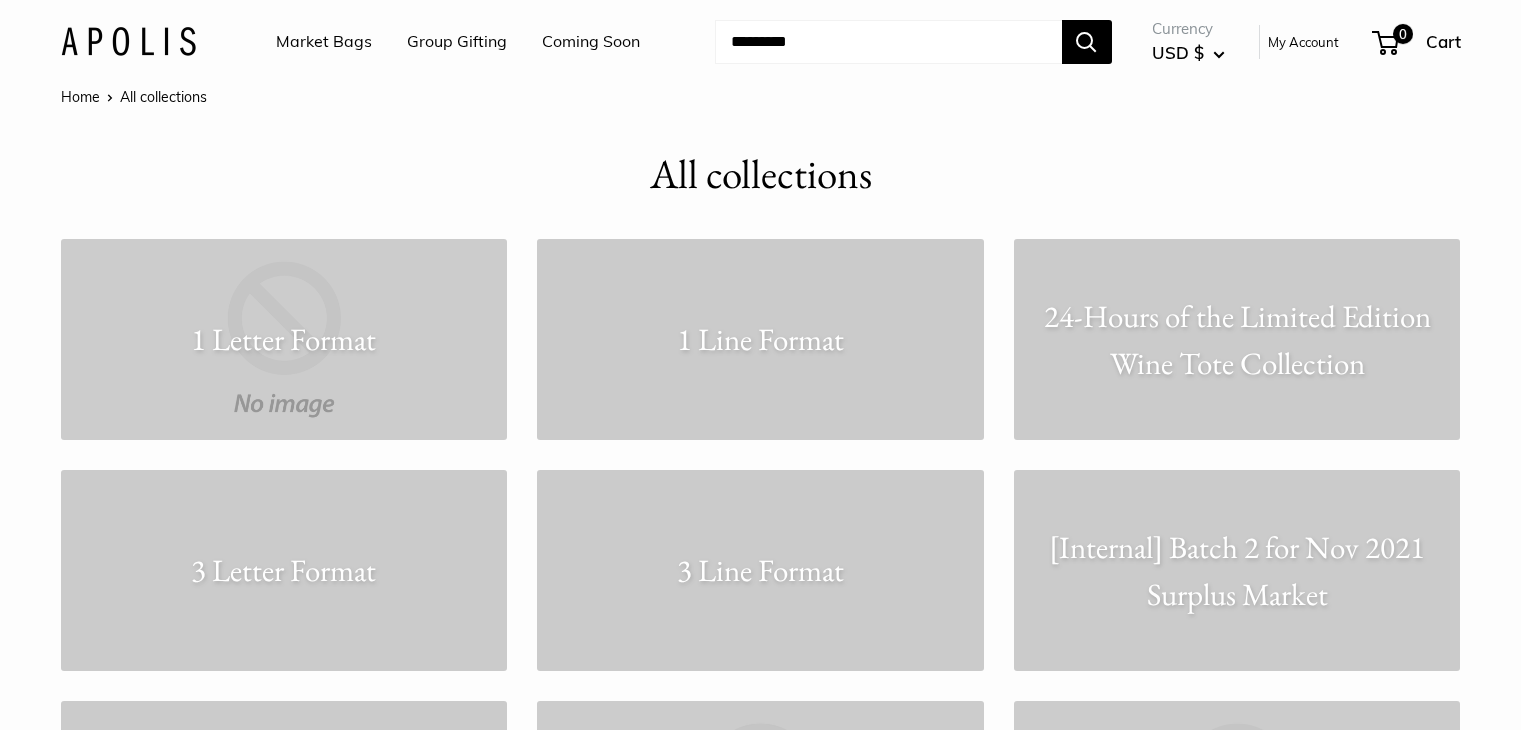 scroll, scrollTop: 0, scrollLeft: 0, axis: both 